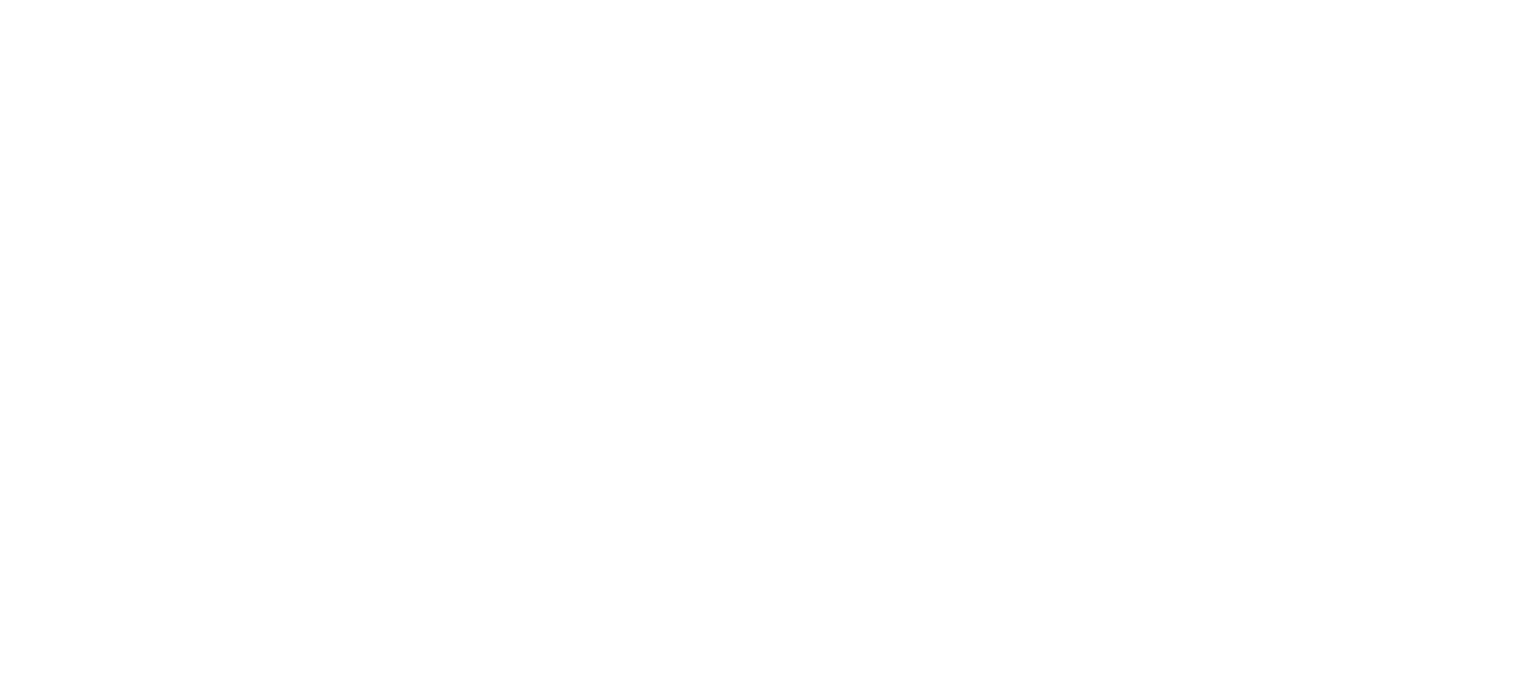 click at bounding box center [0, 0] 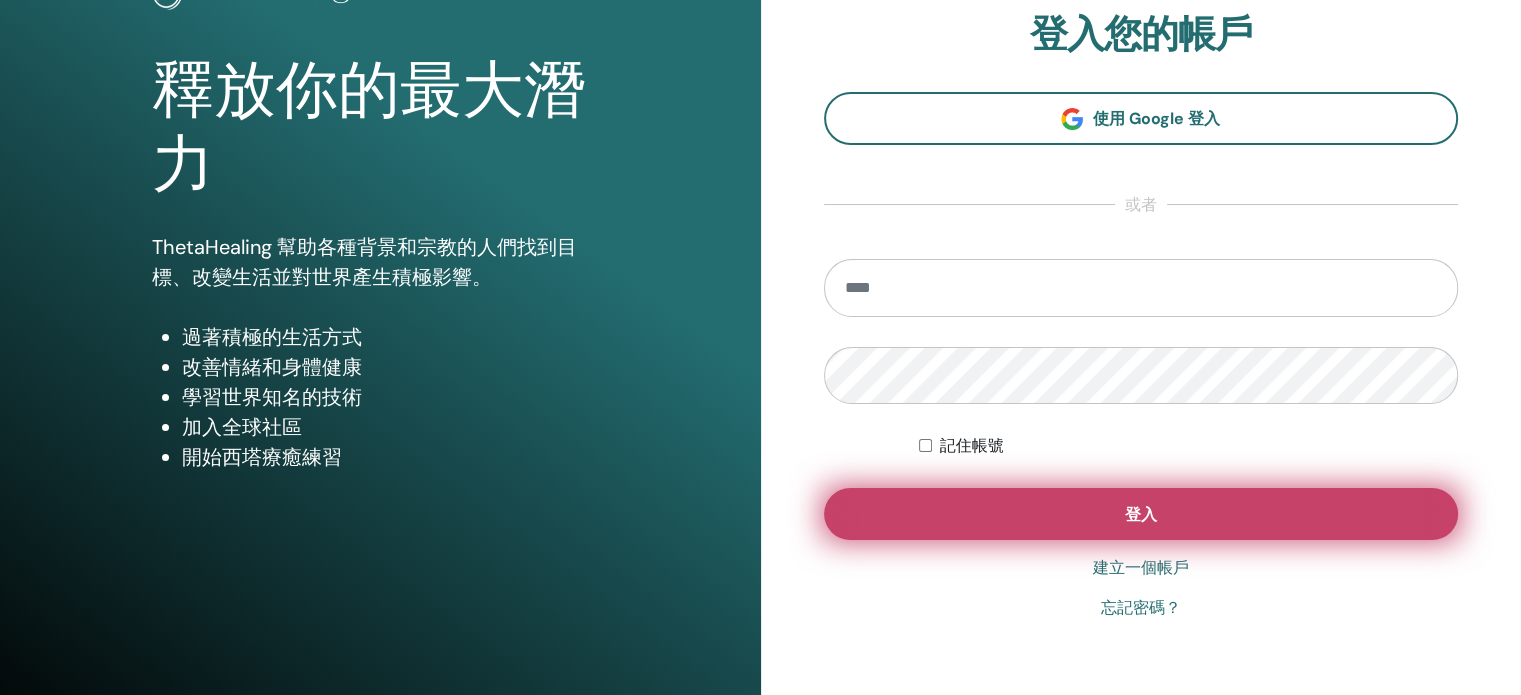 scroll, scrollTop: 200, scrollLeft: 0, axis: vertical 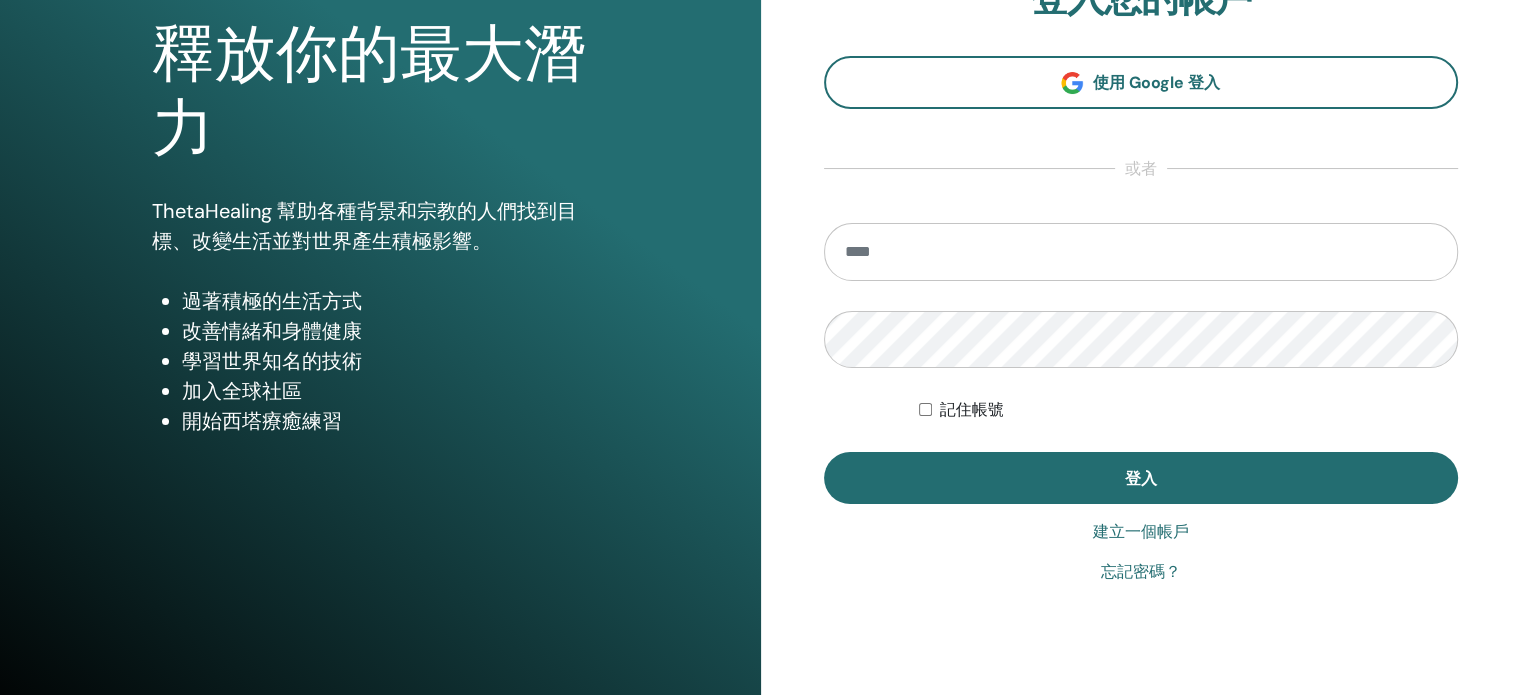 click on "建立一個帳戶" at bounding box center (1141, 532) 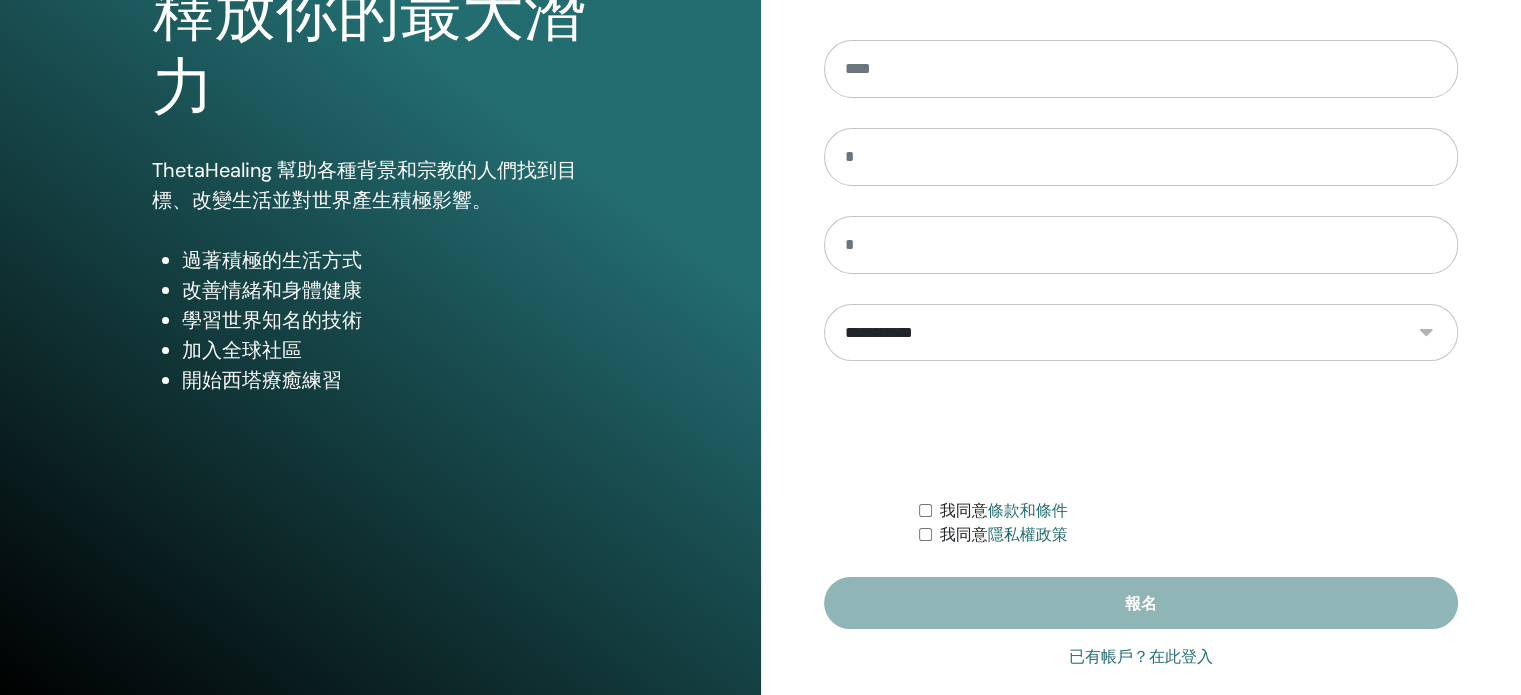 scroll, scrollTop: 264, scrollLeft: 0, axis: vertical 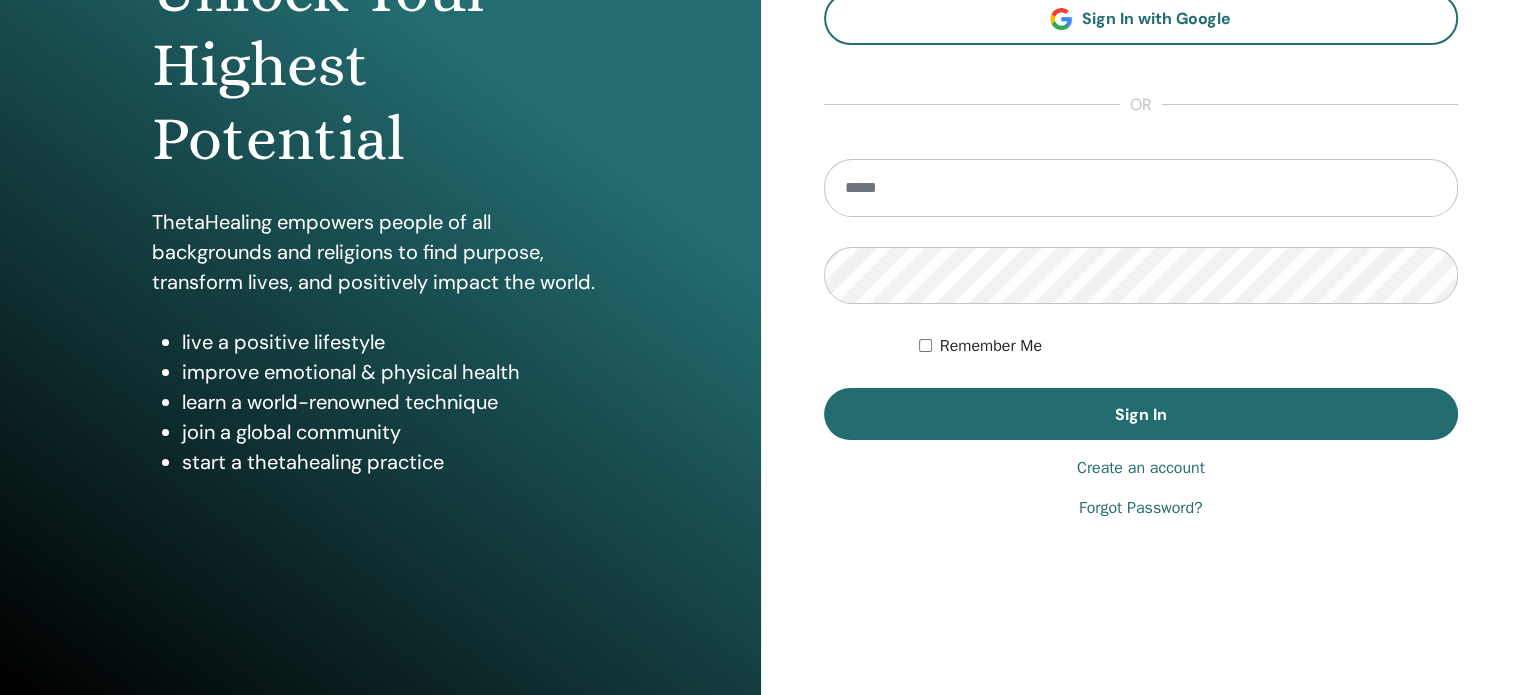 click on "Create an account" at bounding box center [1141, 468] 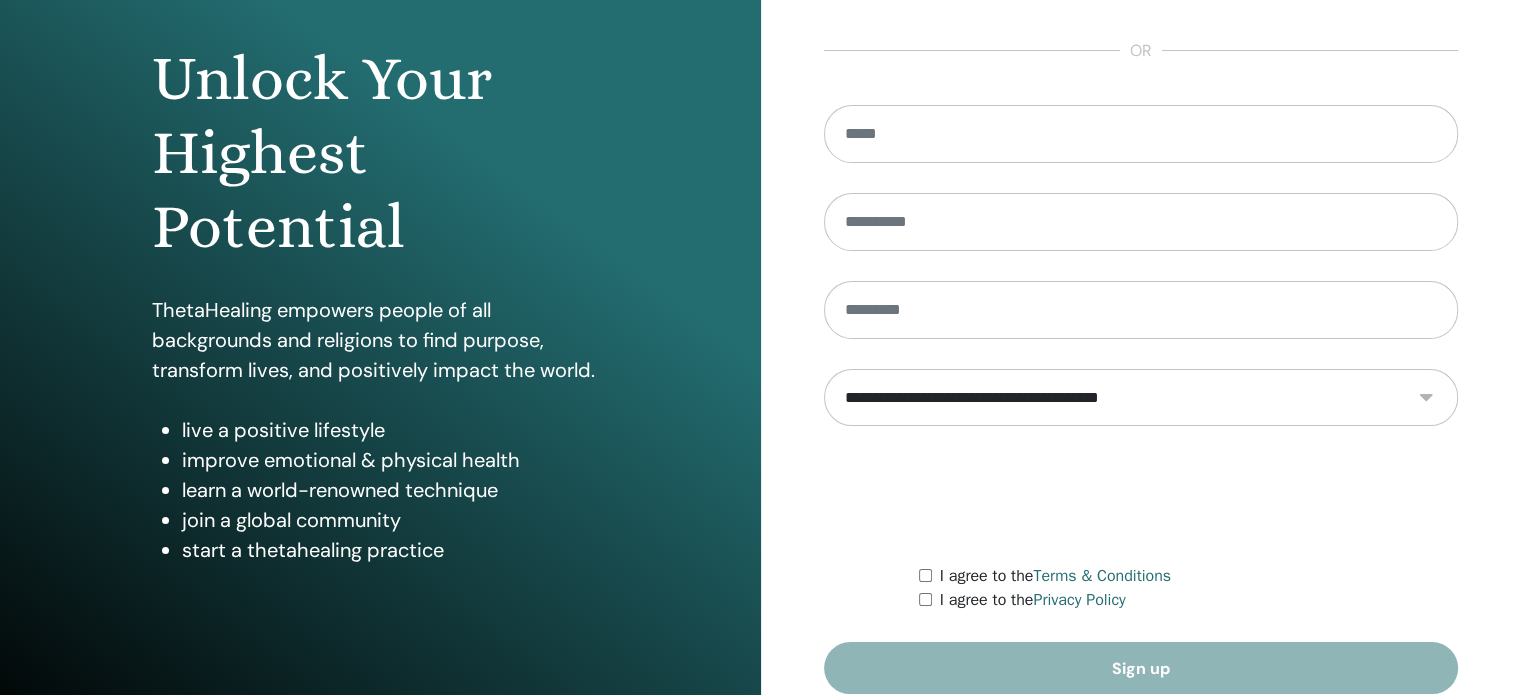 scroll, scrollTop: 200, scrollLeft: 0, axis: vertical 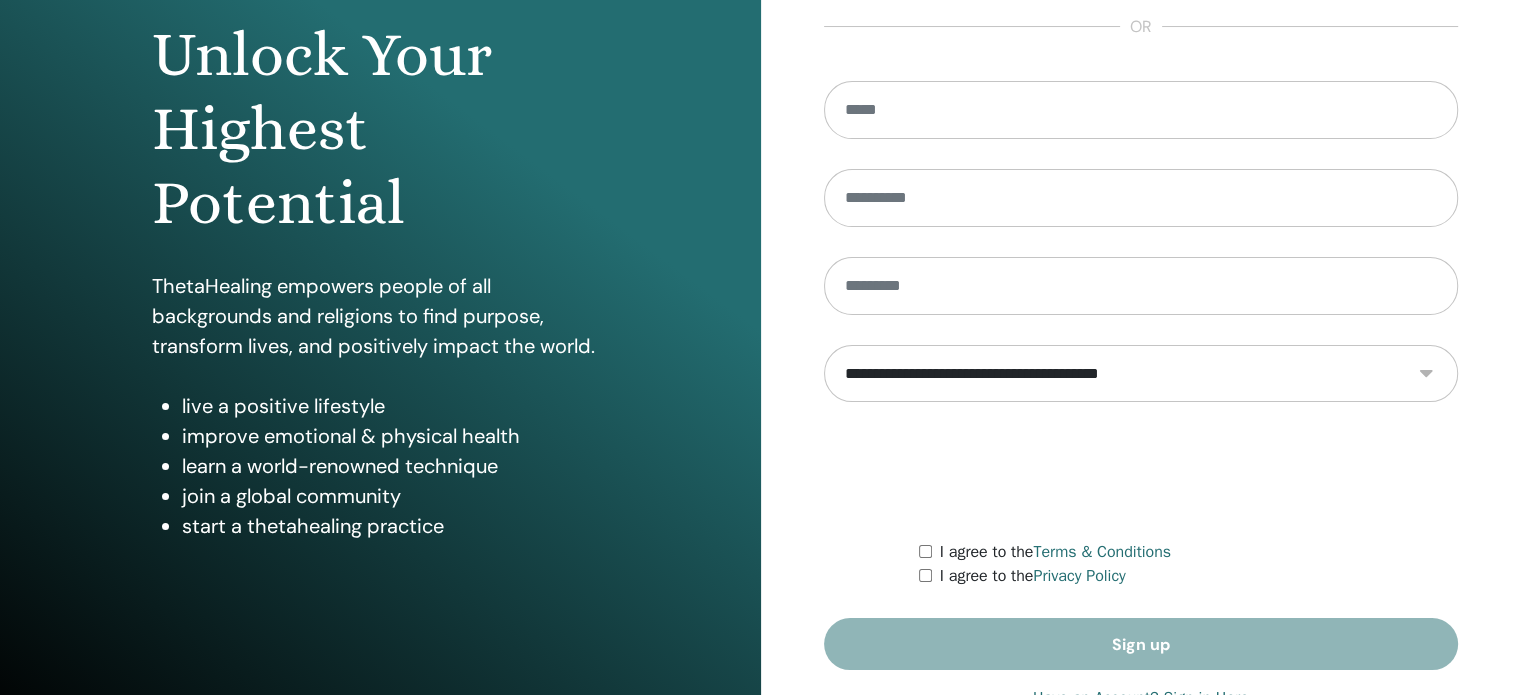 click on "**********" at bounding box center (1141, 374) 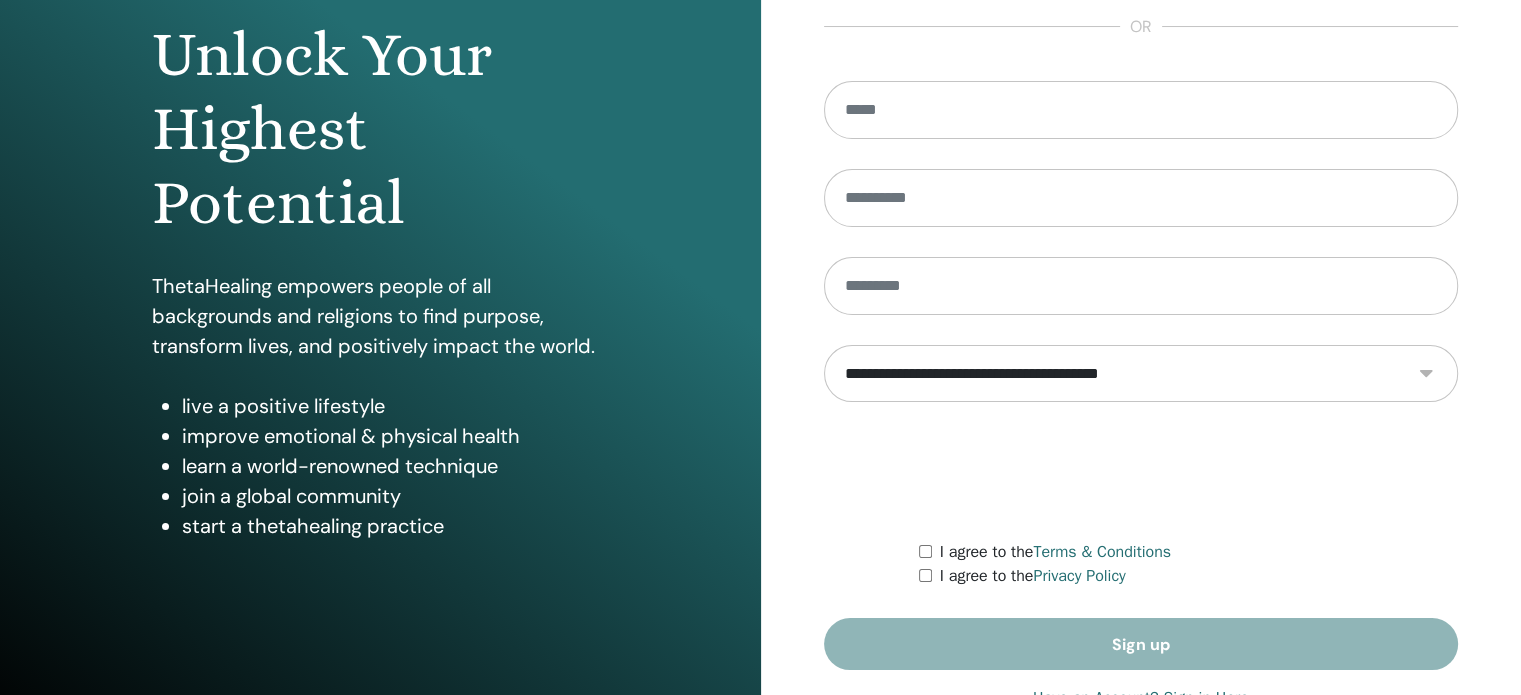 select on "***" 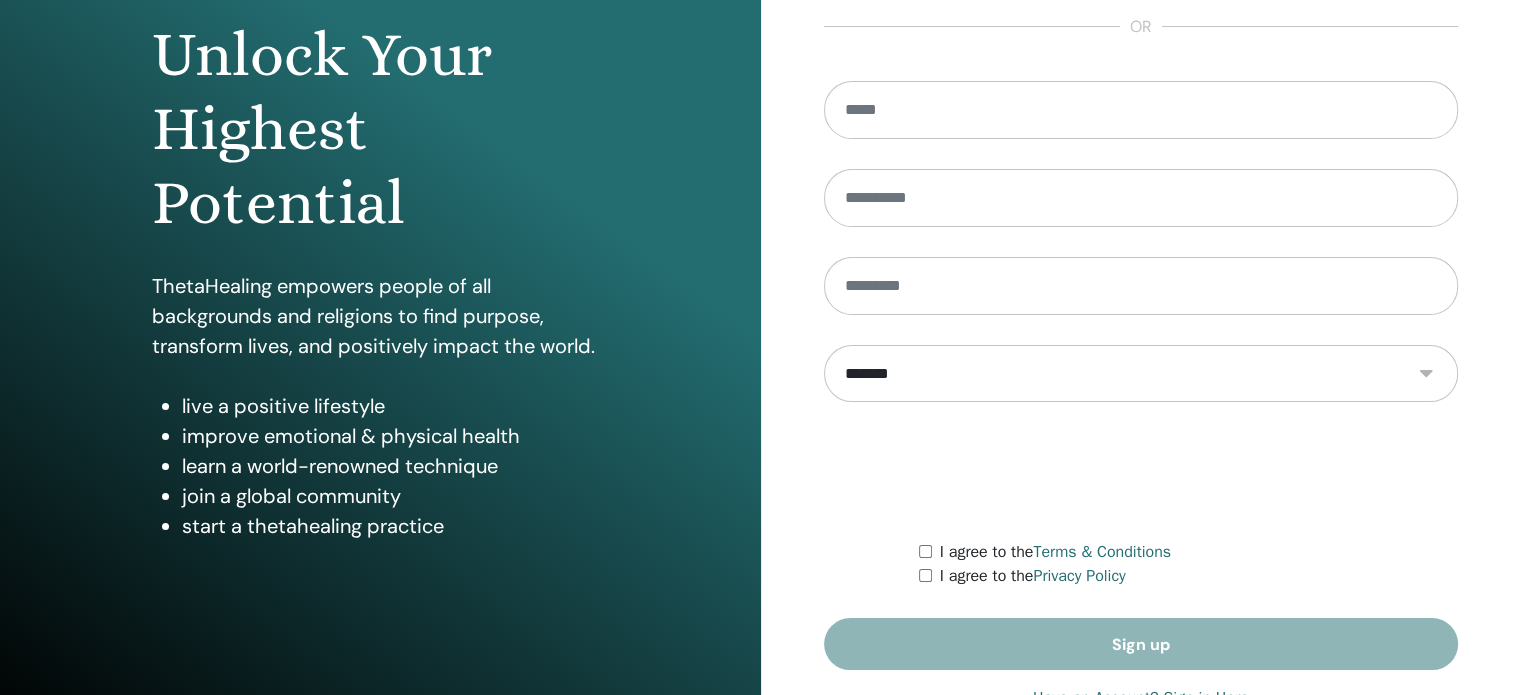 click on "**********" at bounding box center [1141, 374] 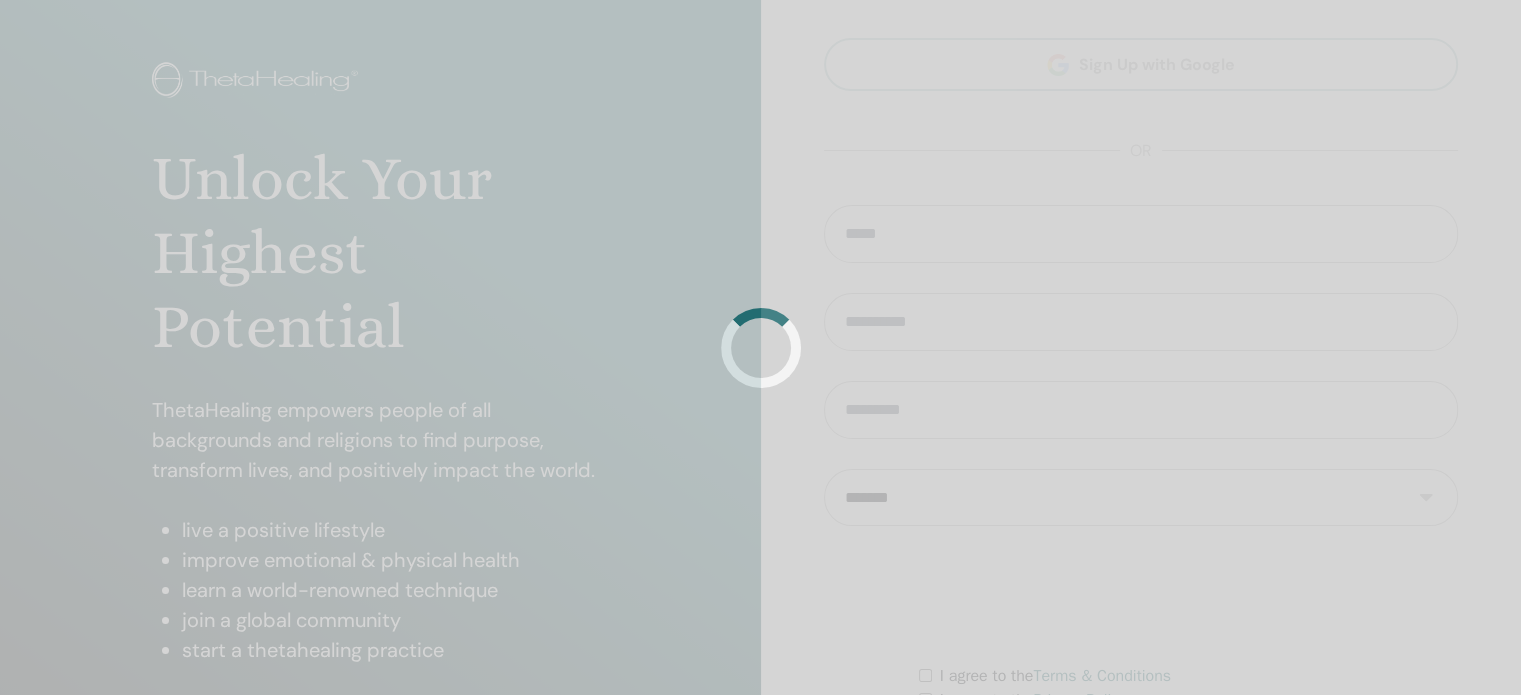 scroll, scrollTop: 0, scrollLeft: 0, axis: both 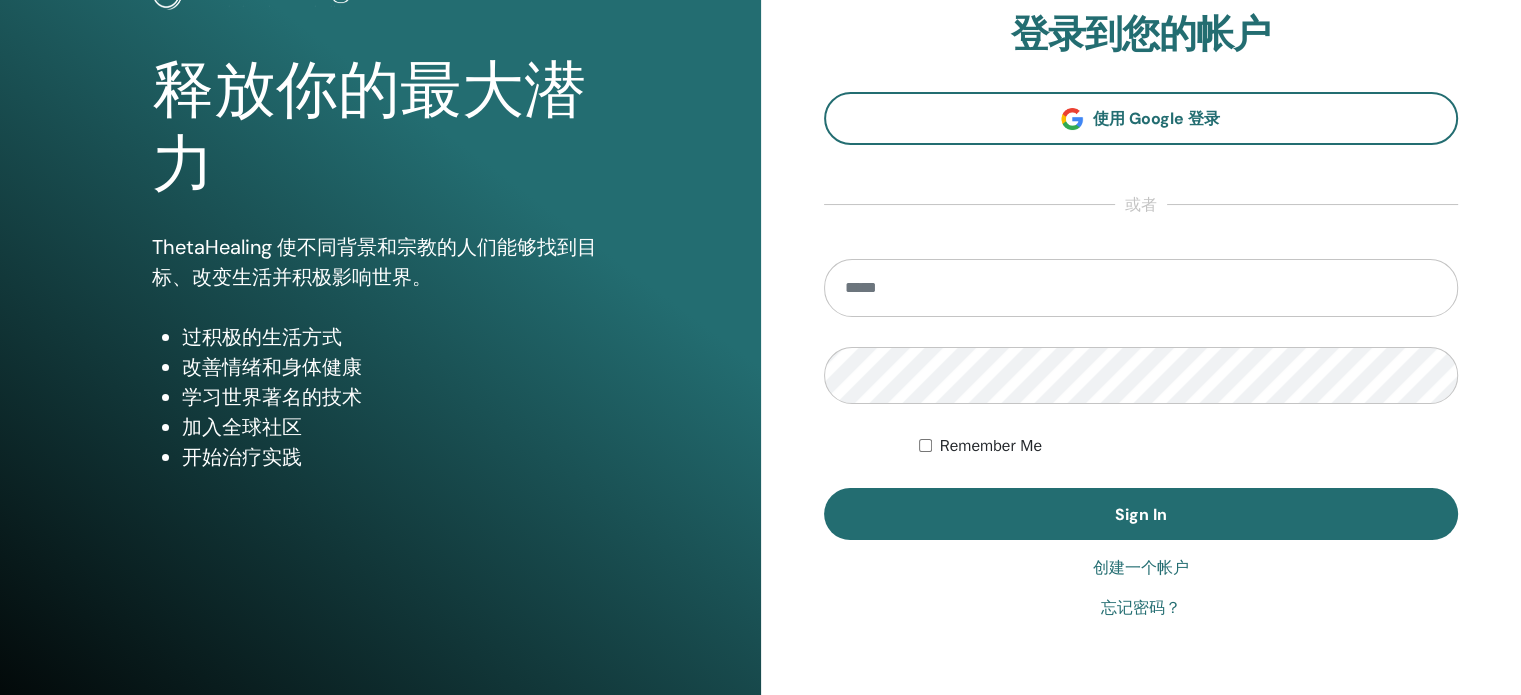 click at bounding box center [1141, 288] 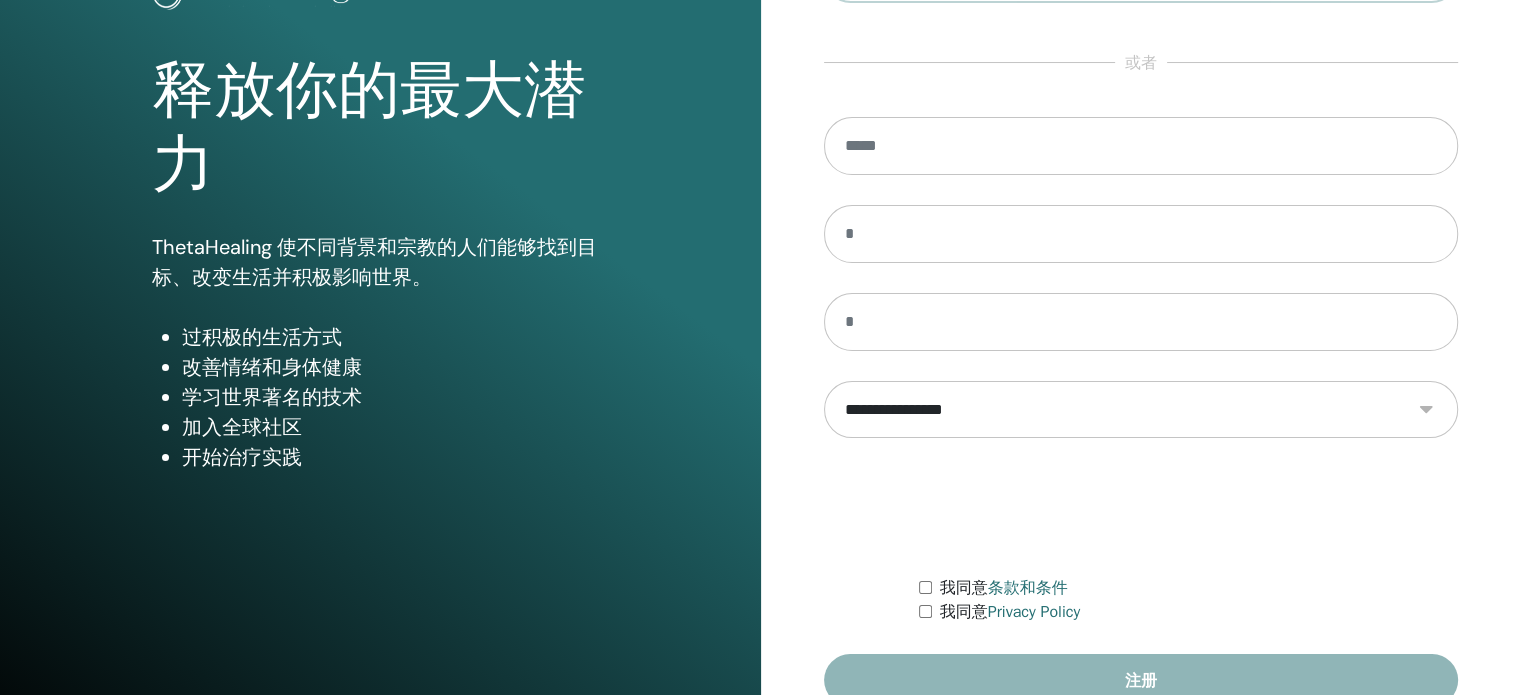 scroll, scrollTop: 200, scrollLeft: 0, axis: vertical 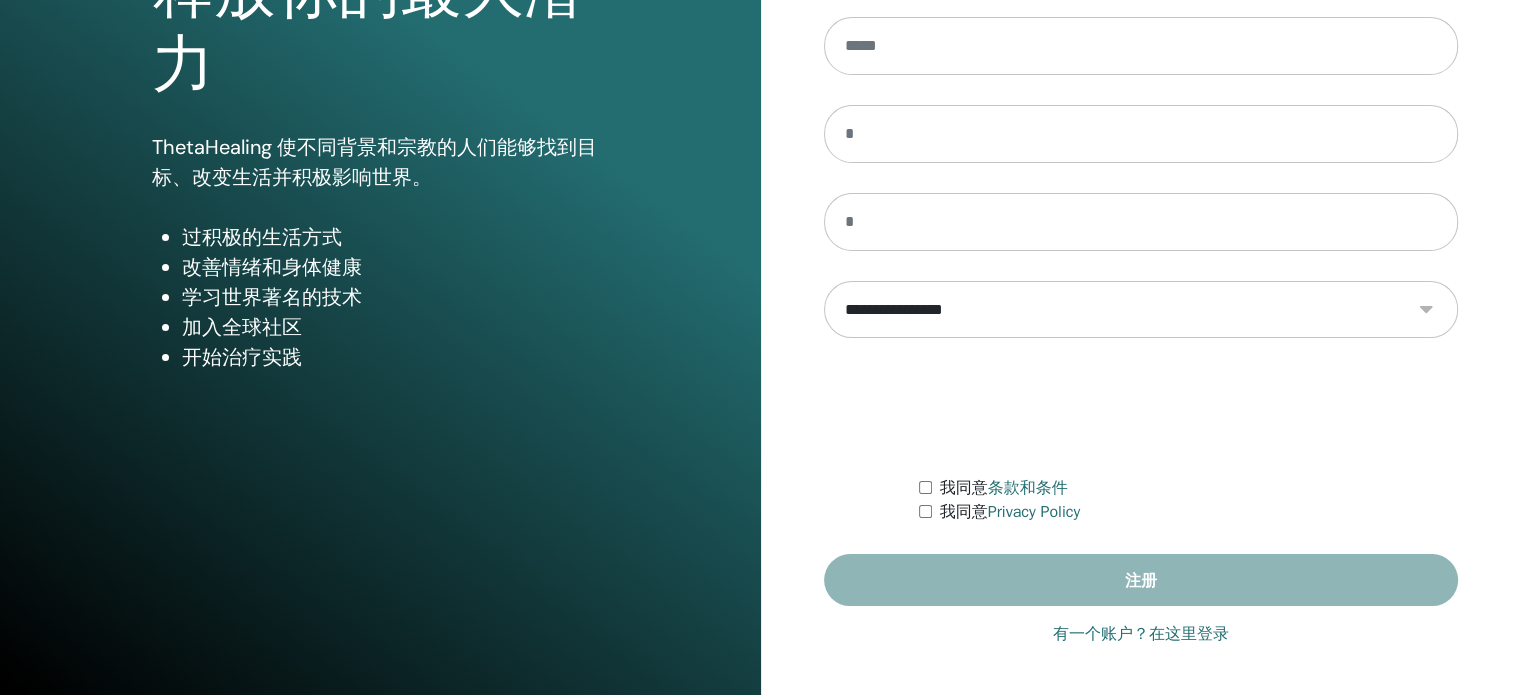click on "有一个账户？在这里登录" at bounding box center [1141, 634] 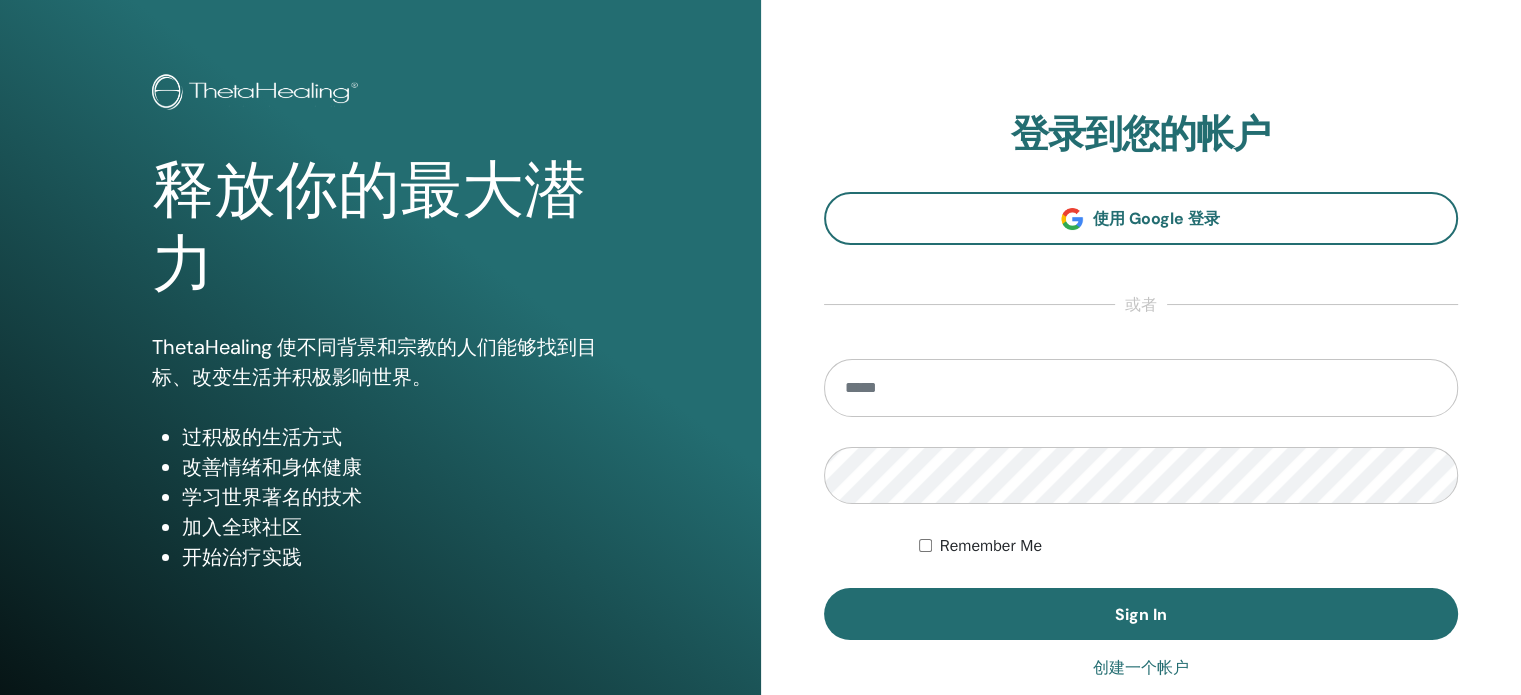 scroll, scrollTop: 0, scrollLeft: 0, axis: both 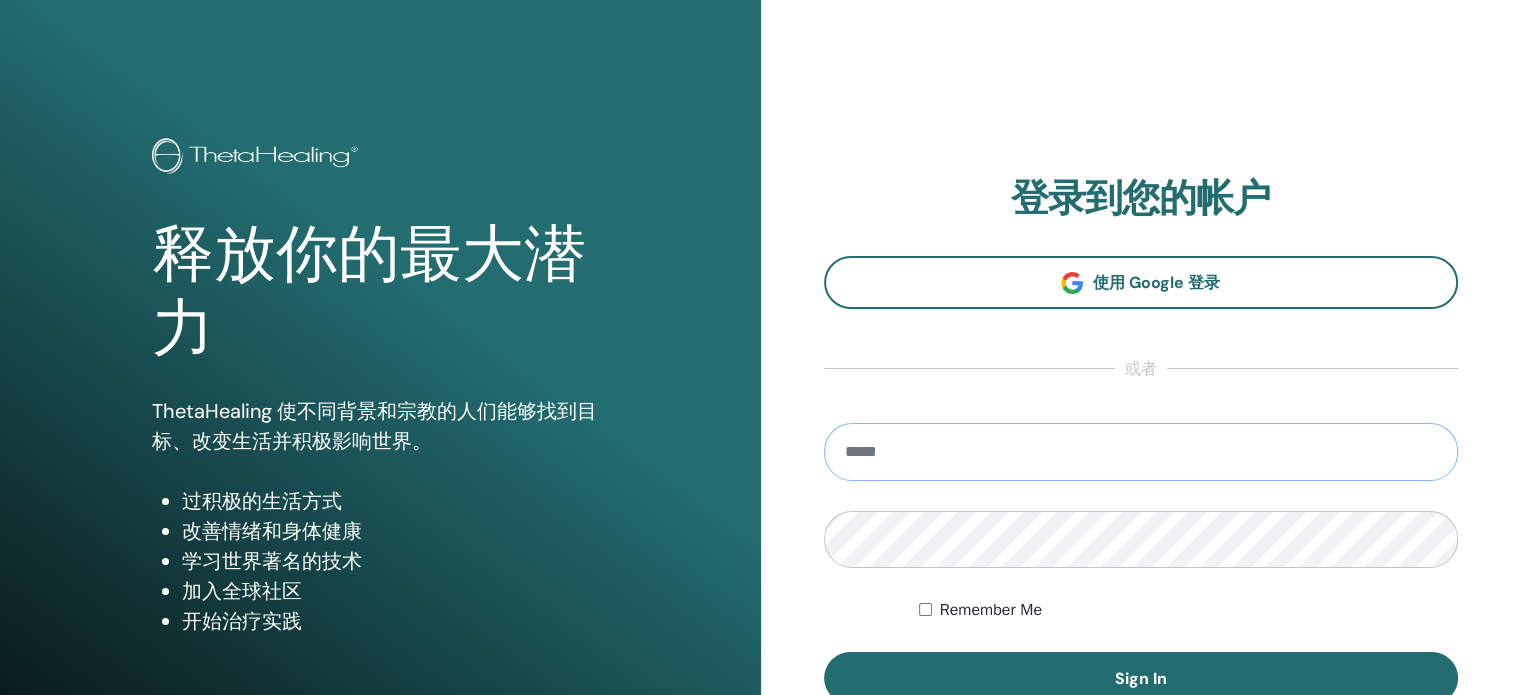 click at bounding box center [1141, 452] 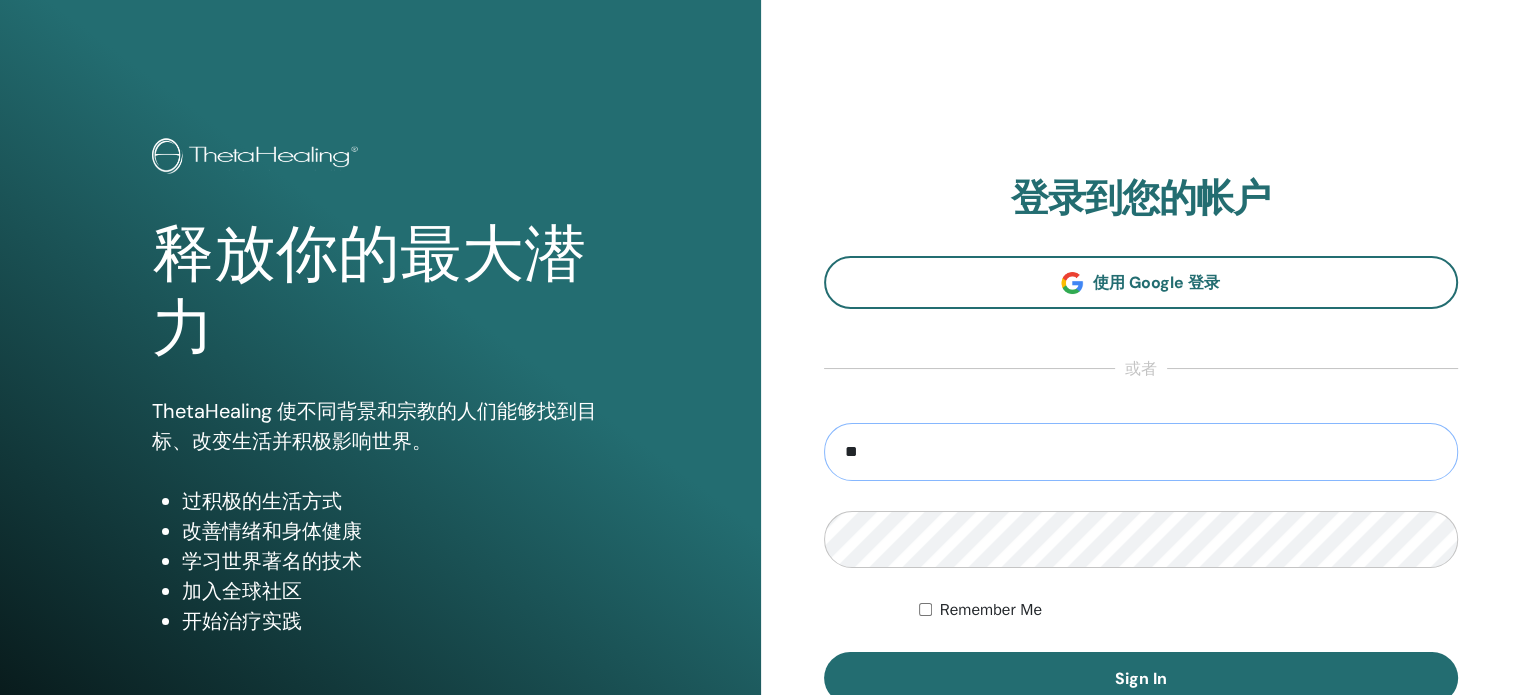 type on "*" 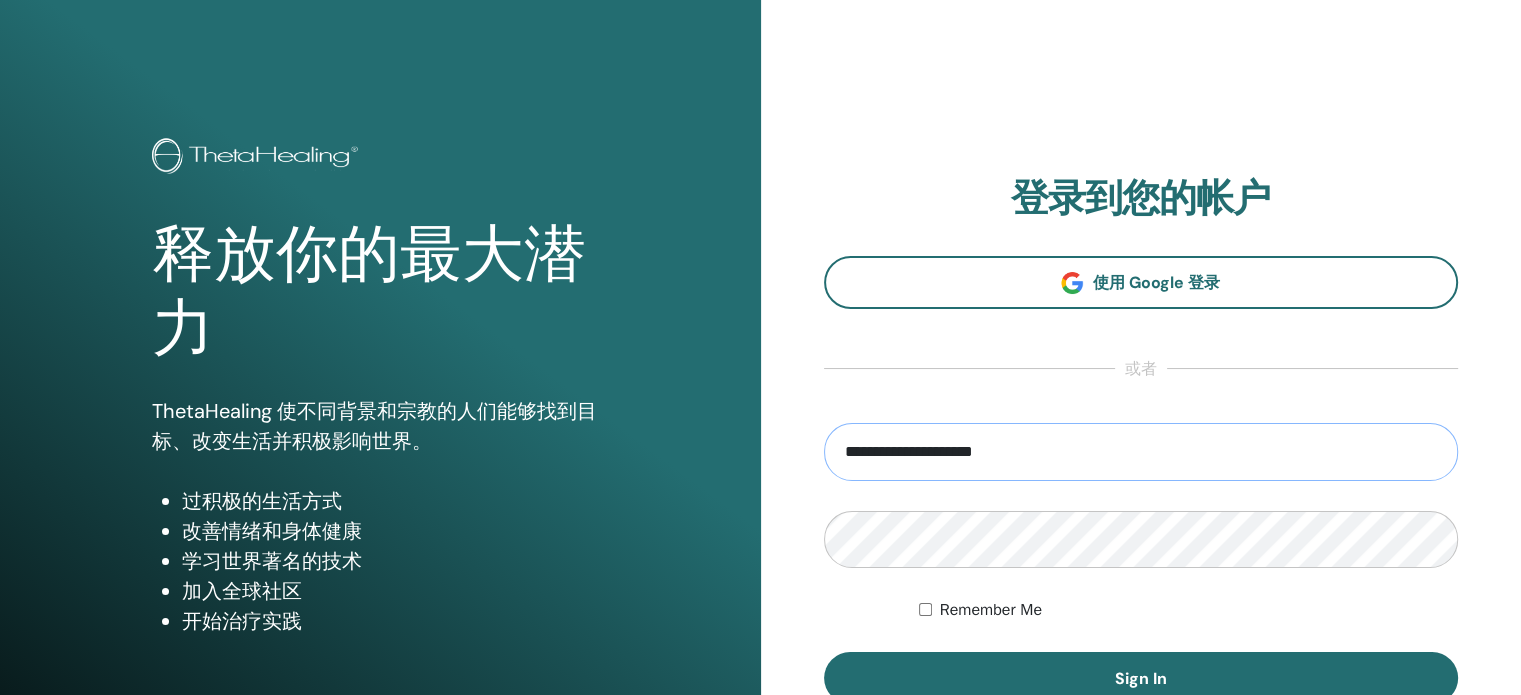 type on "**********" 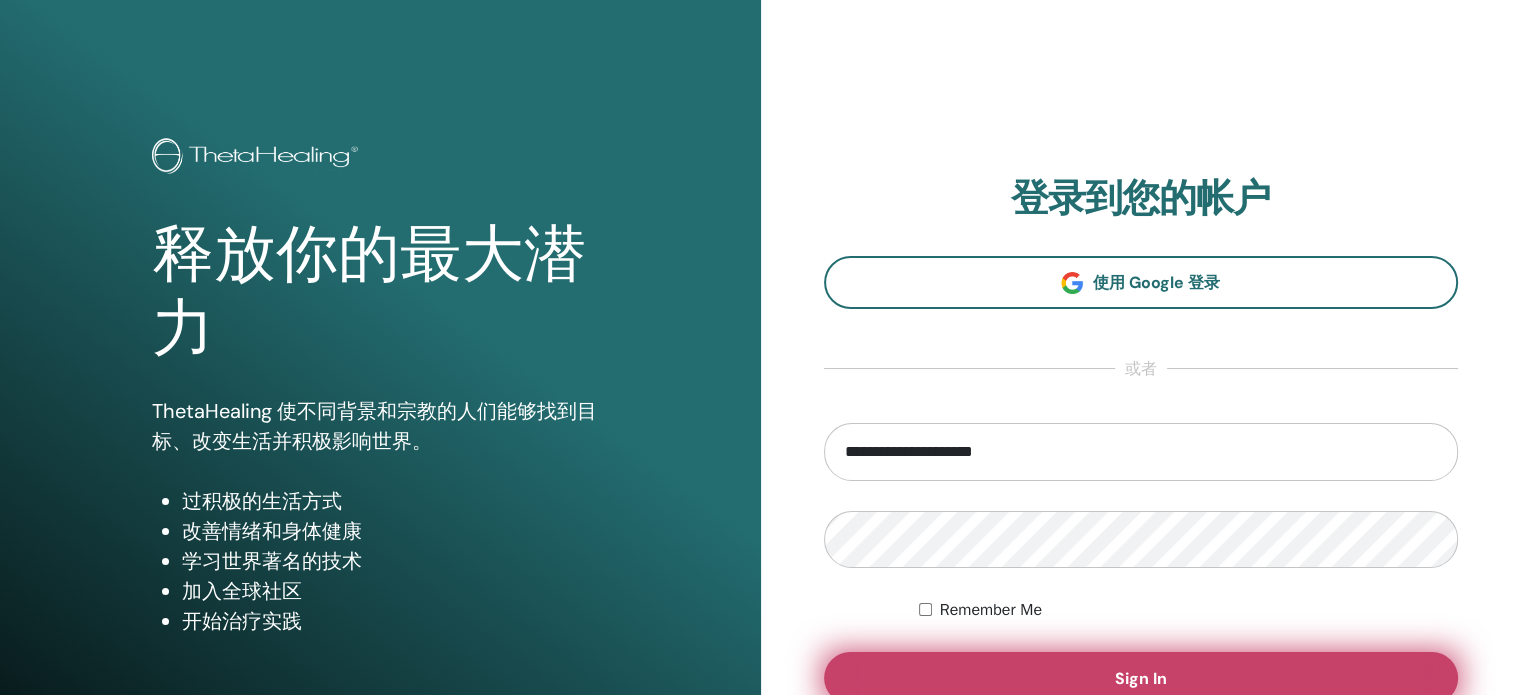 click on "Sign In" at bounding box center (1141, 678) 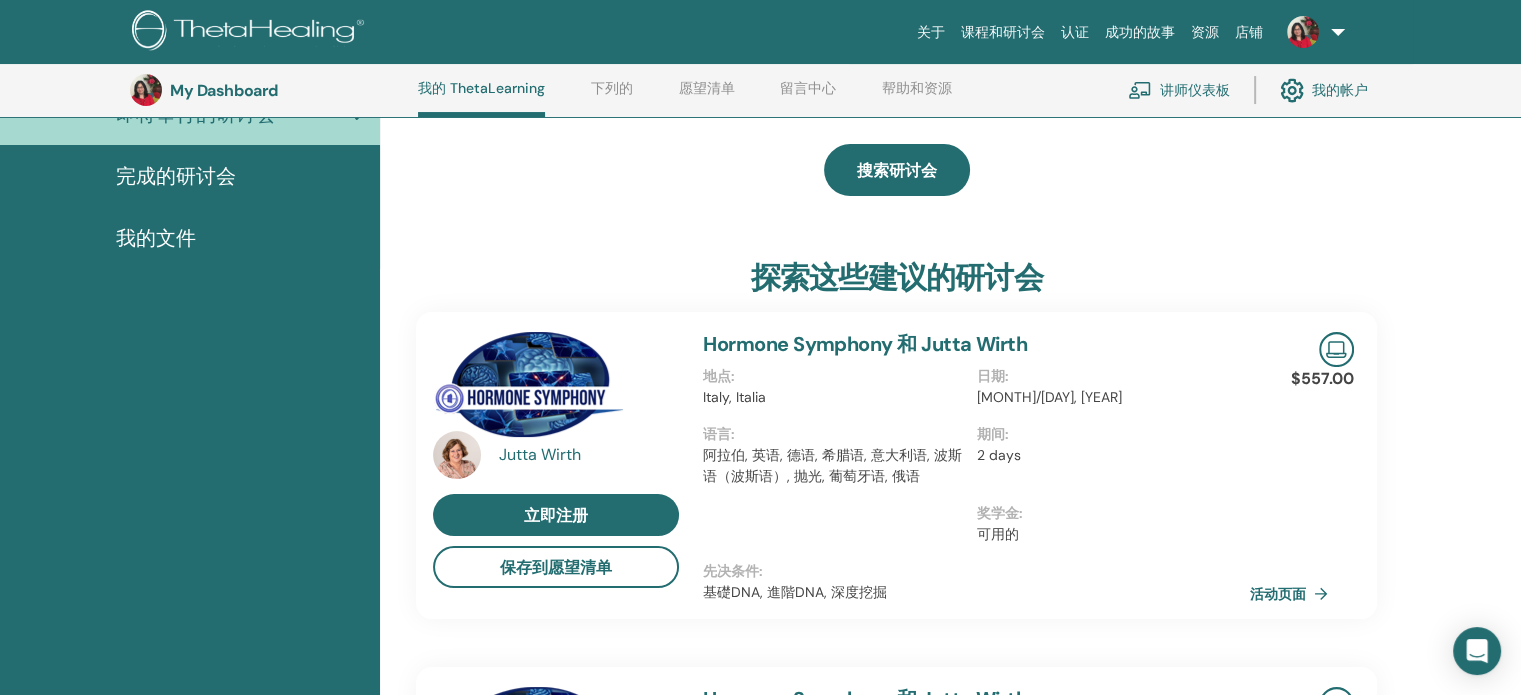 scroll, scrollTop: 0, scrollLeft: 0, axis: both 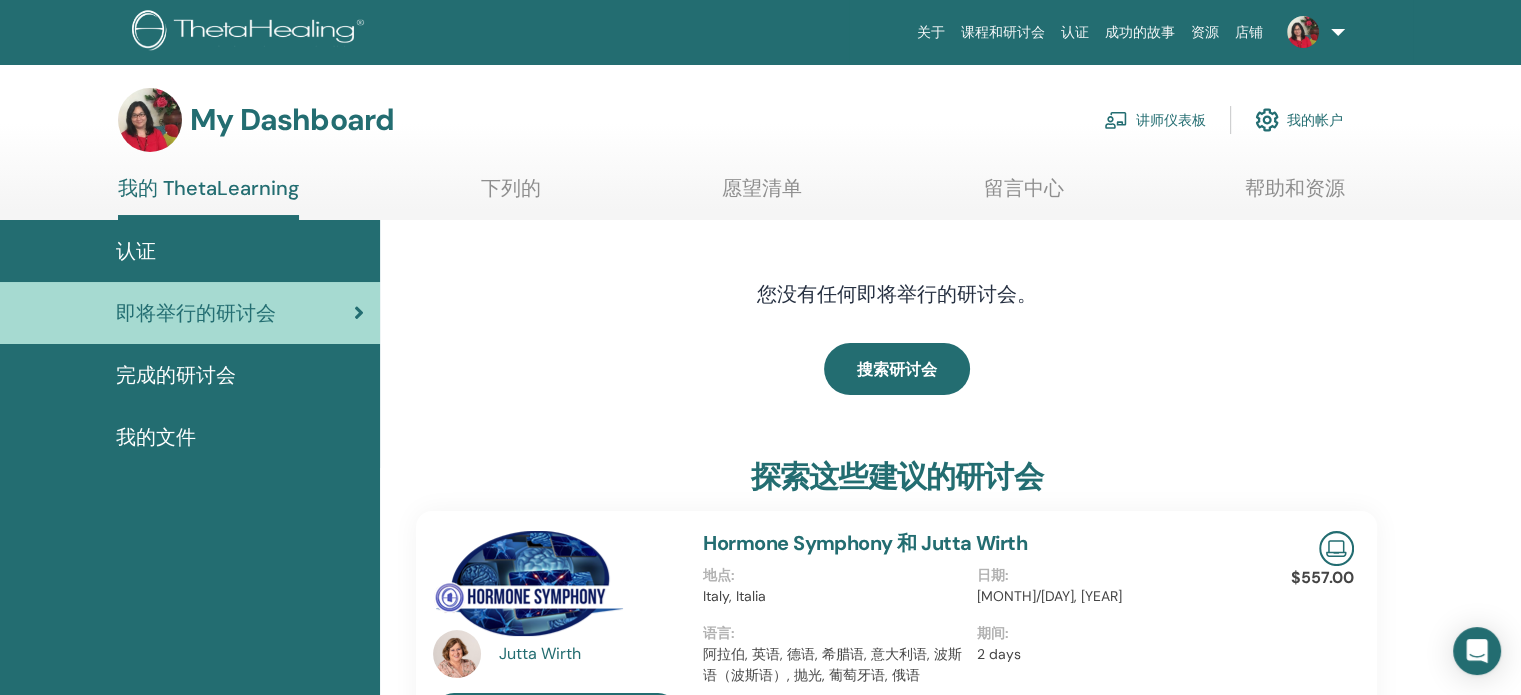 click on "讲师仪表板" at bounding box center (1155, 120) 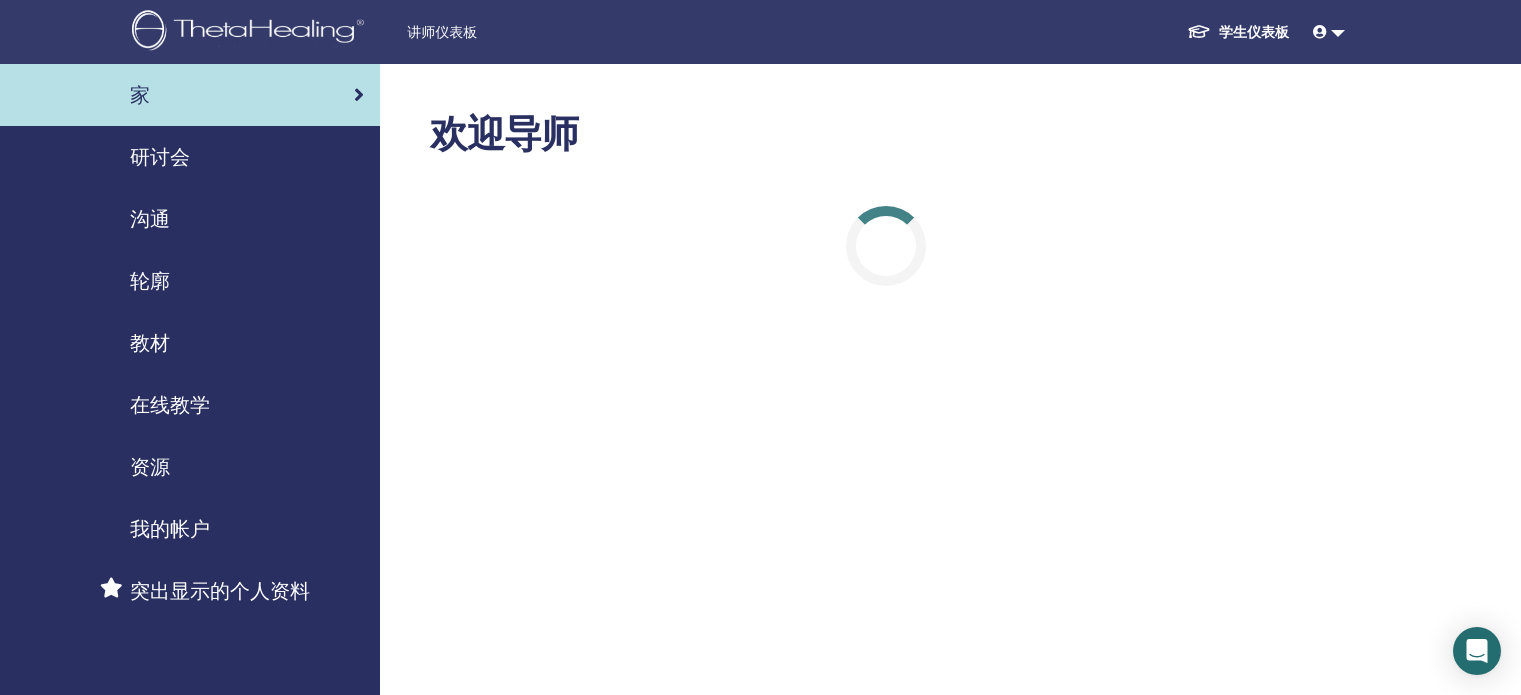 scroll, scrollTop: 0, scrollLeft: 0, axis: both 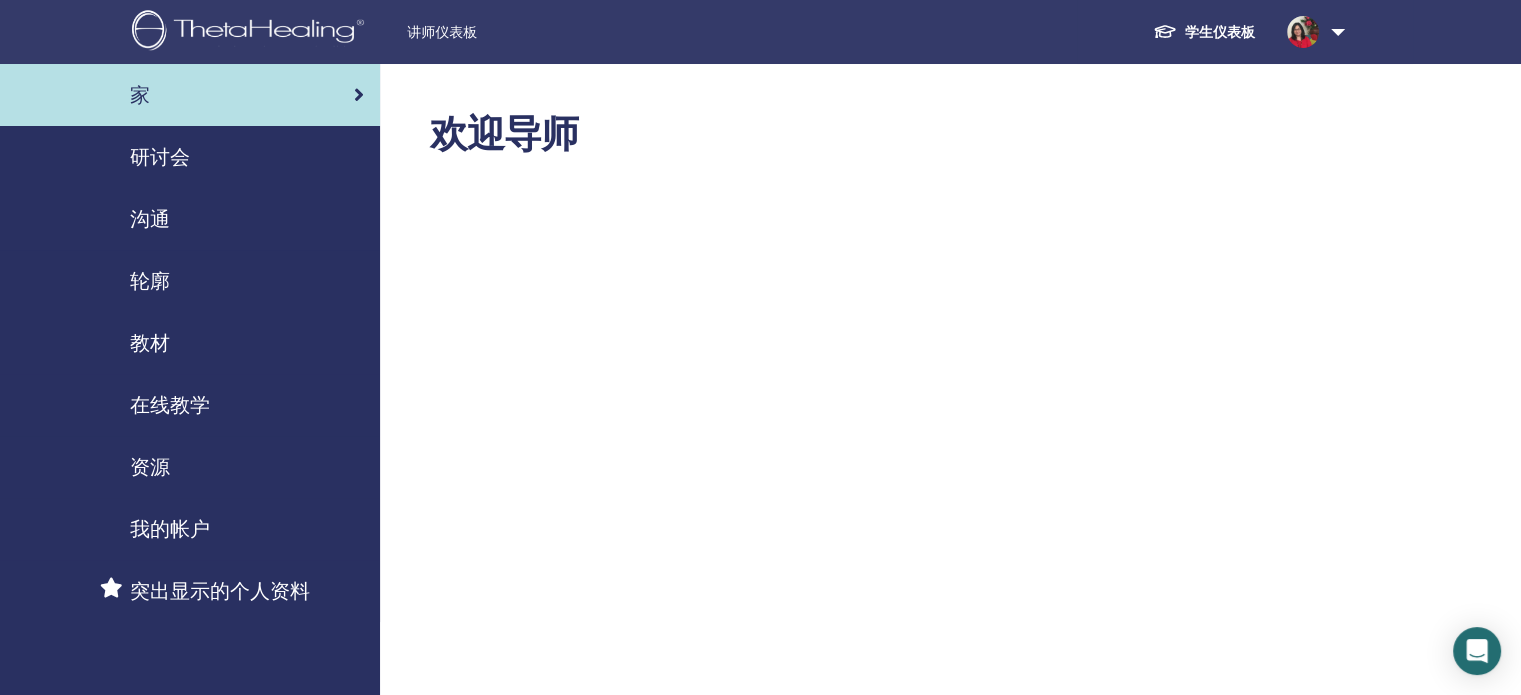 click on "研讨会" at bounding box center [160, 157] 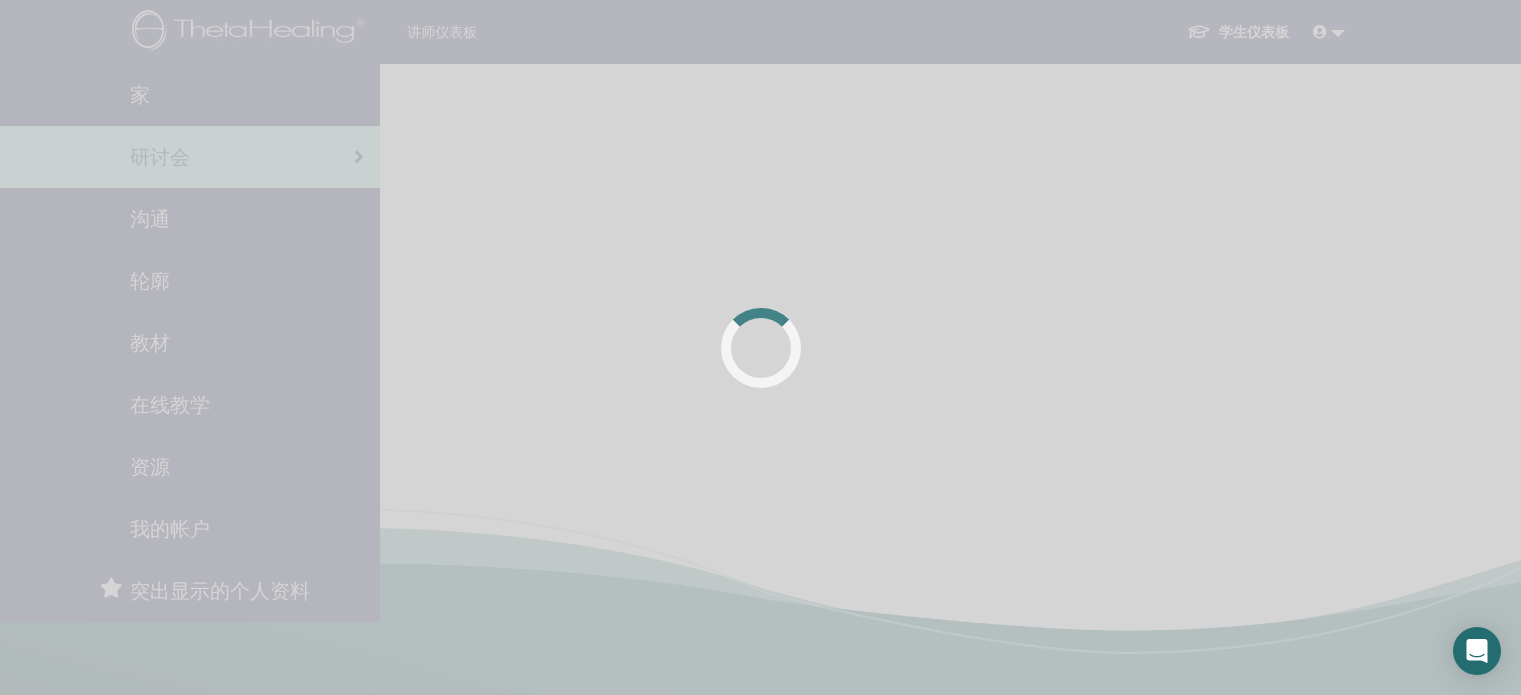 scroll, scrollTop: 0, scrollLeft: 0, axis: both 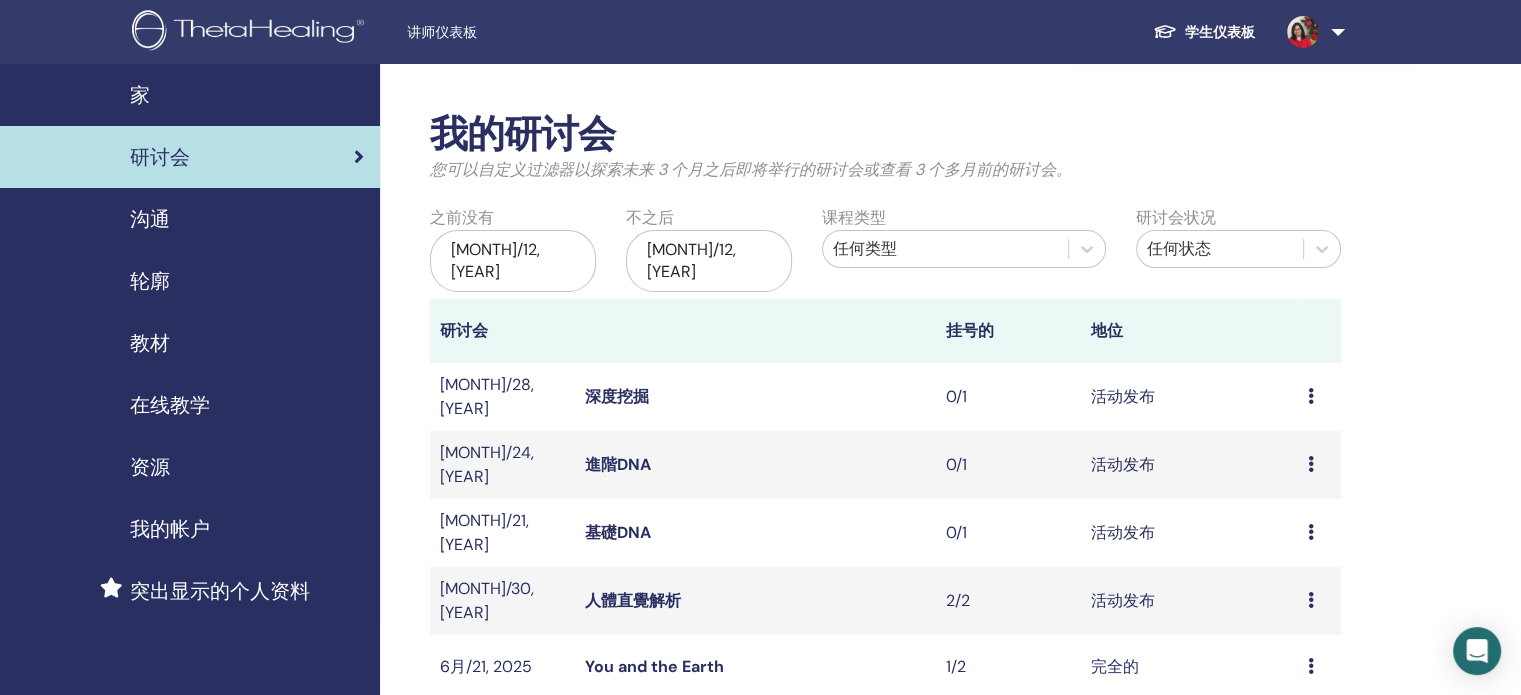 click on "基礎DNA" at bounding box center (618, 532) 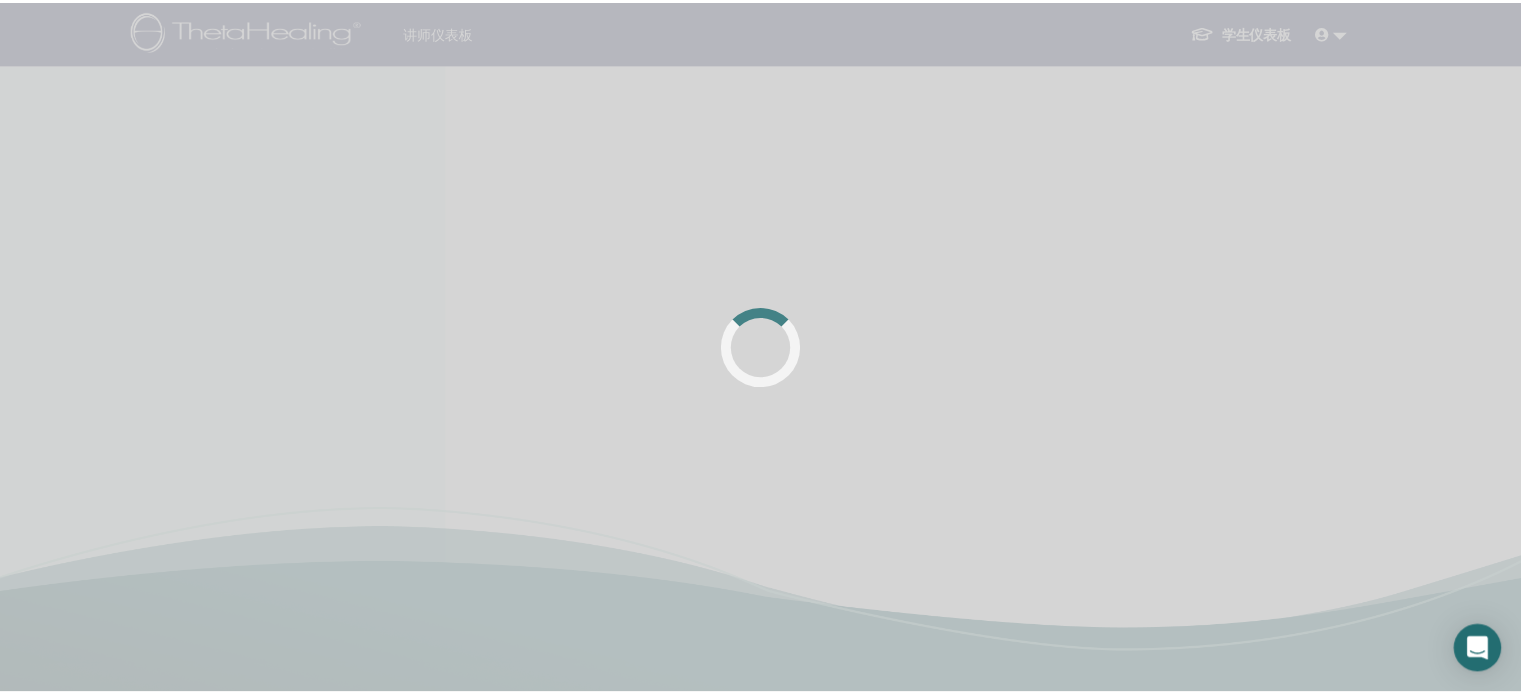 scroll, scrollTop: 0, scrollLeft: 0, axis: both 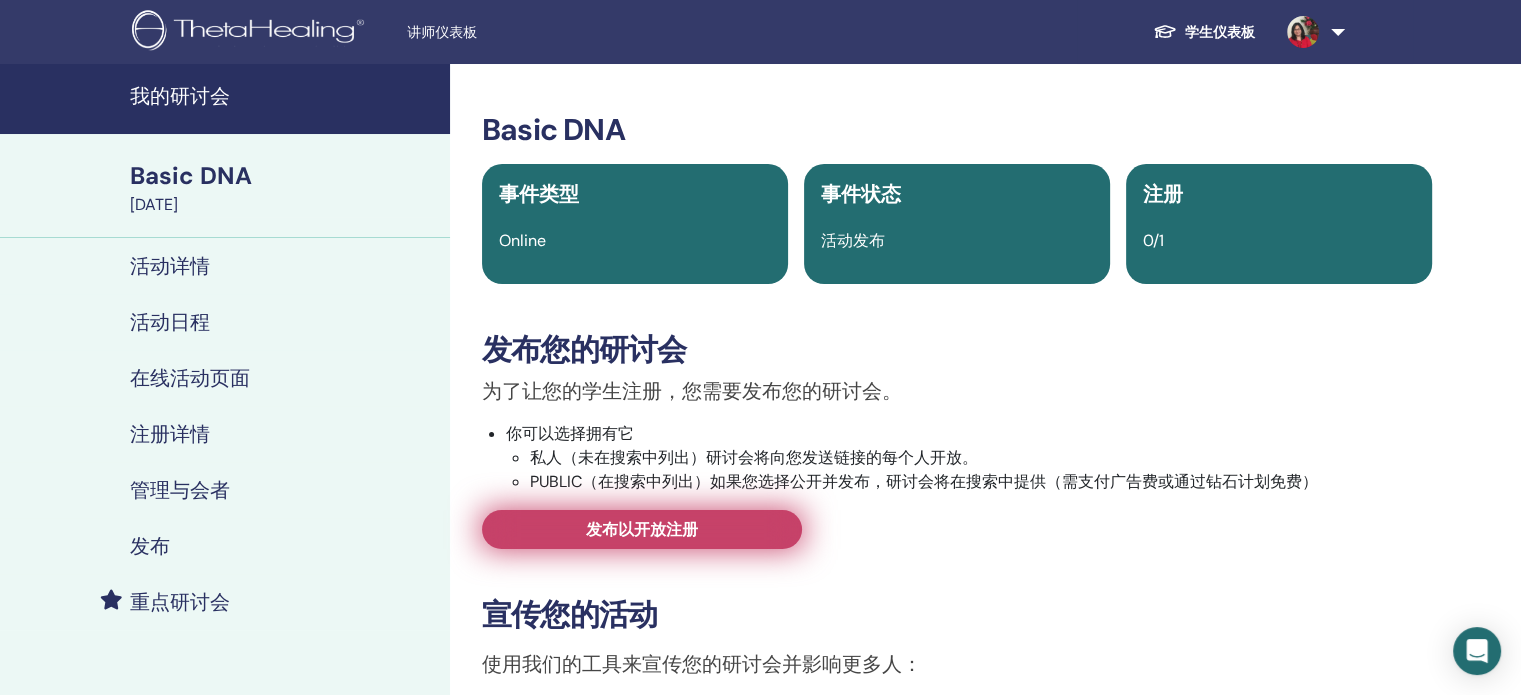 click on "发布以开放注册" at bounding box center (642, 529) 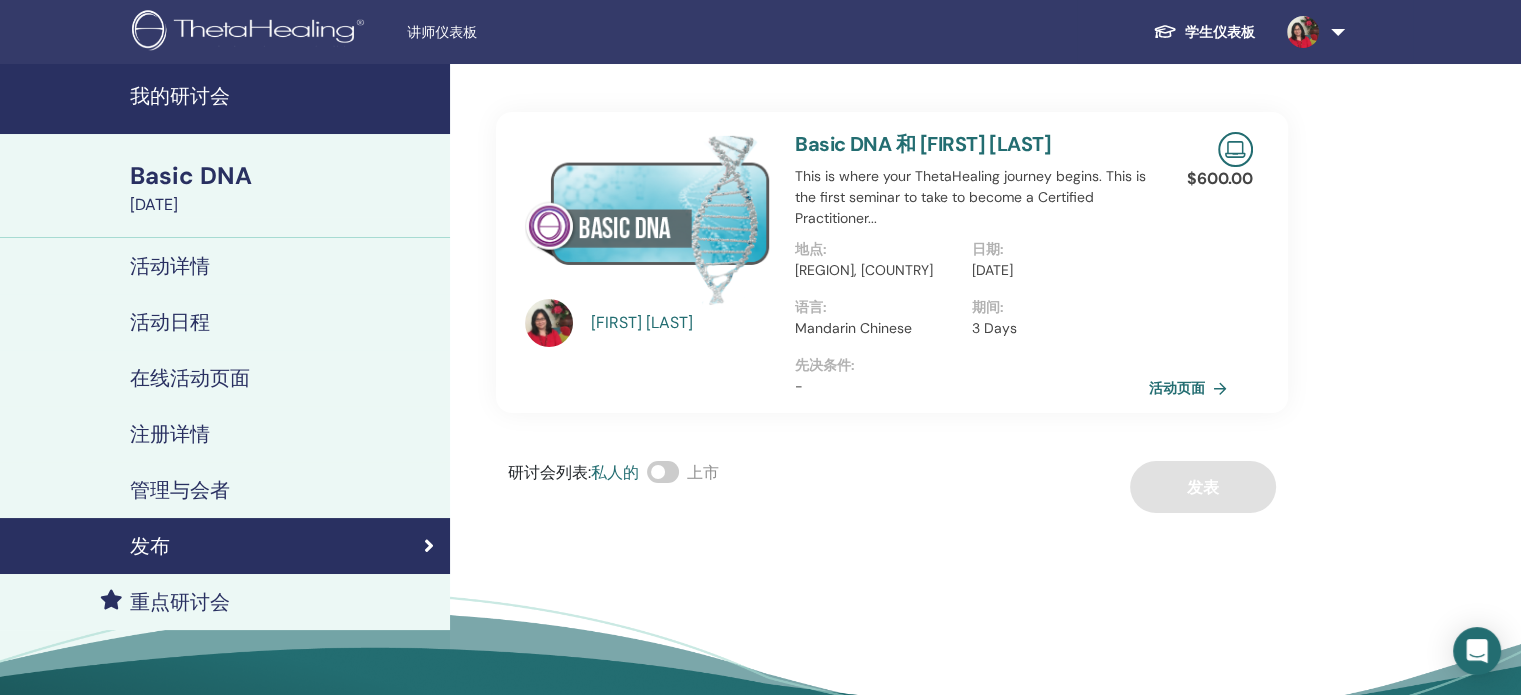 click on "Basic DNA" at bounding box center [284, 176] 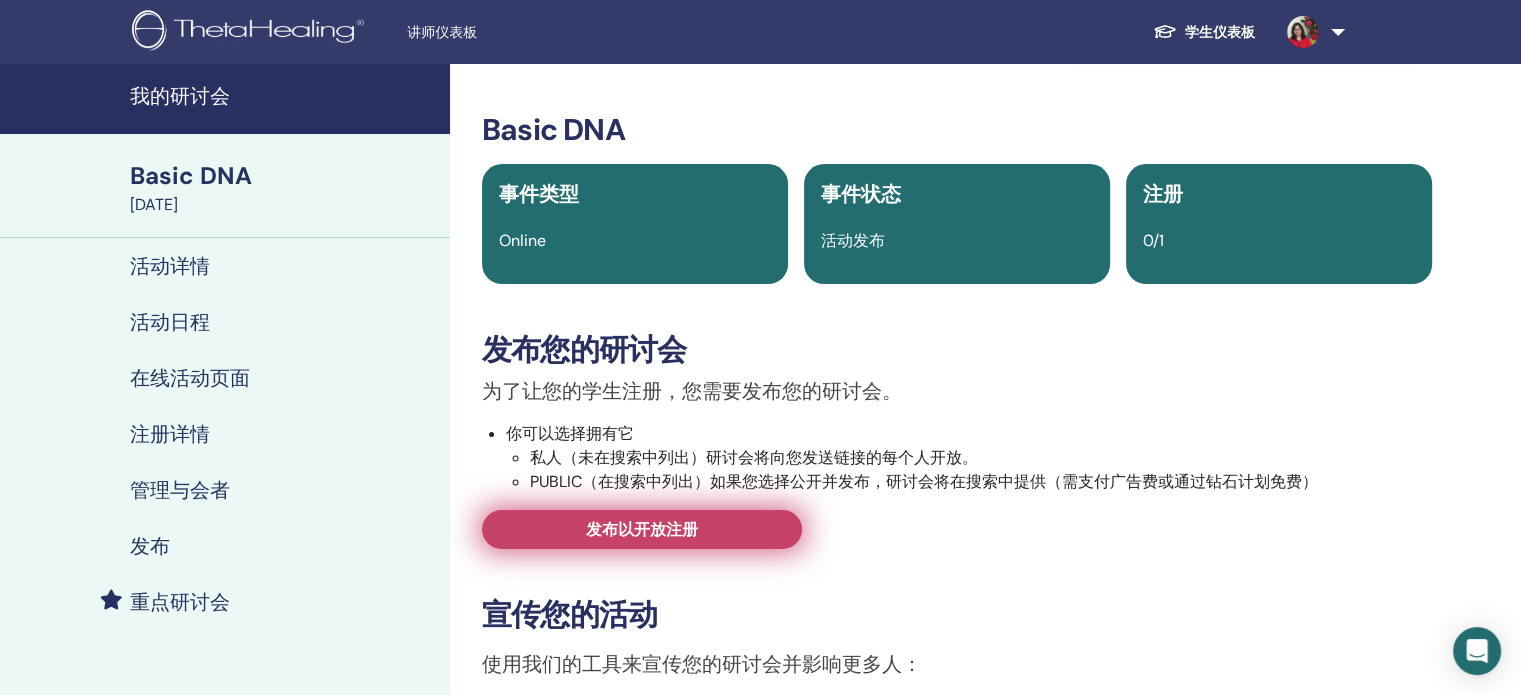 click on "发布以开放注册" at bounding box center [642, 529] 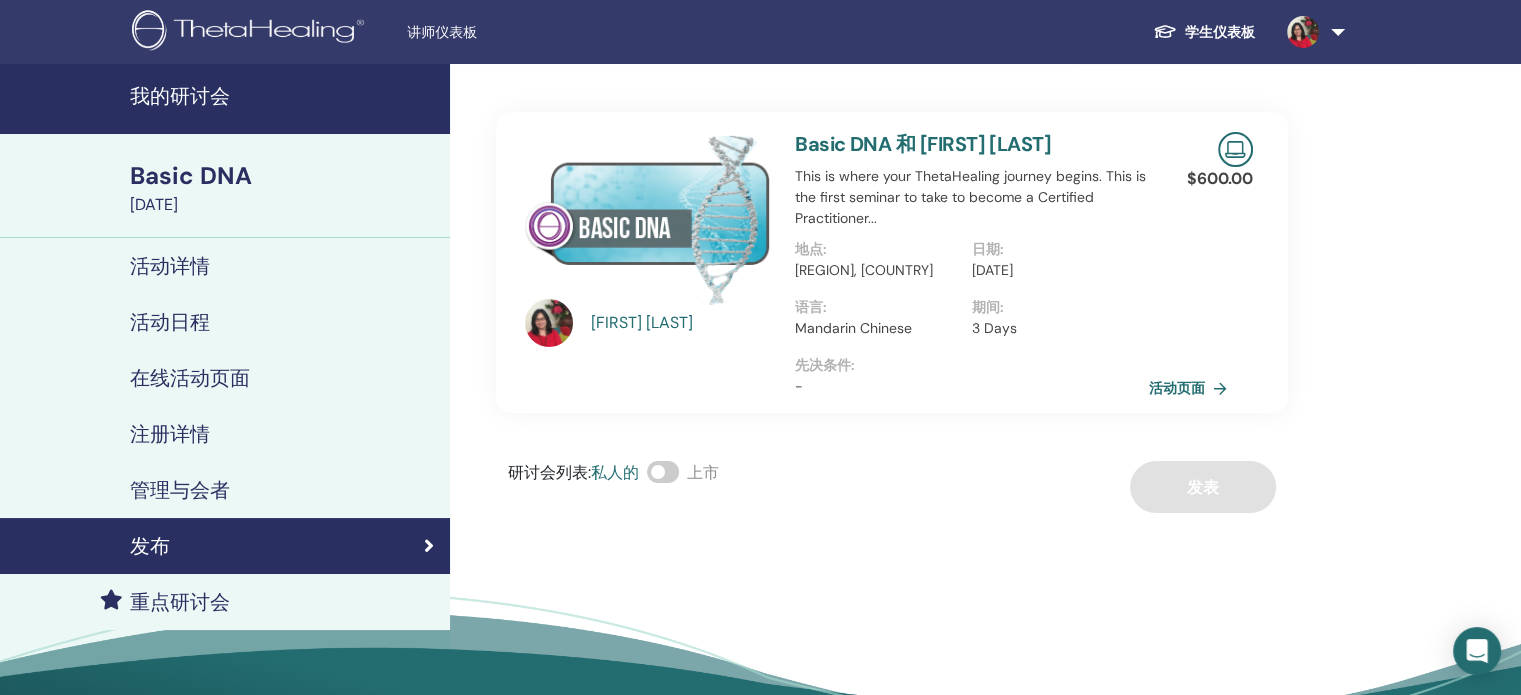click at bounding box center (663, 472) 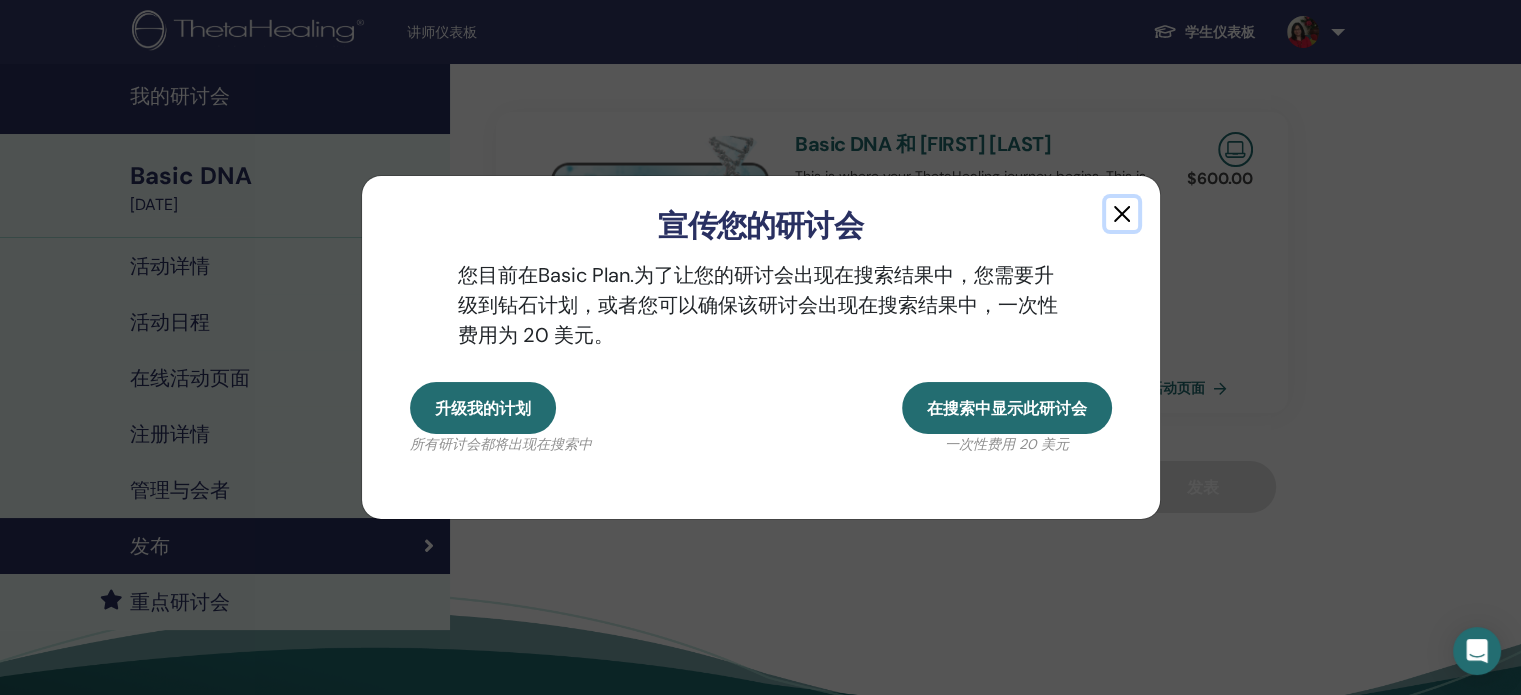 click at bounding box center [1122, 214] 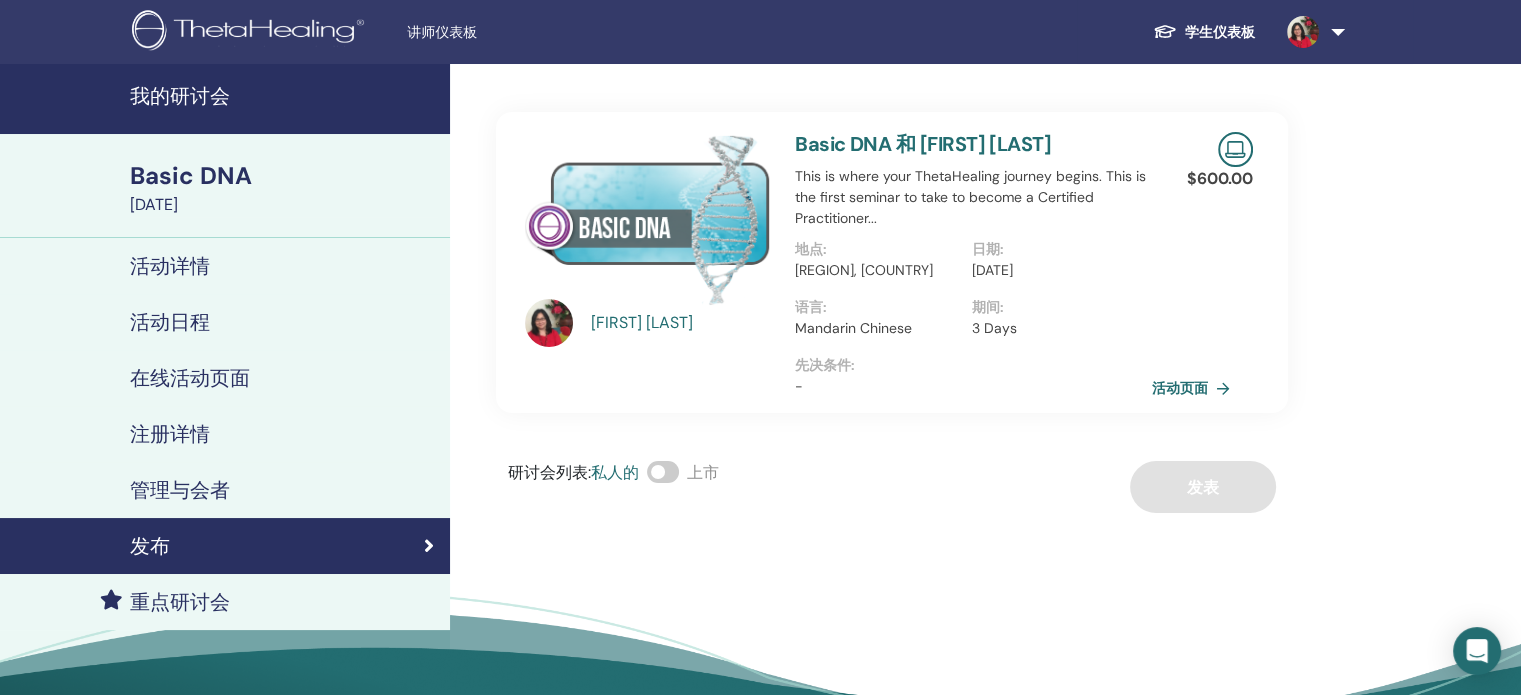 click on "活动页面" at bounding box center (1195, 388) 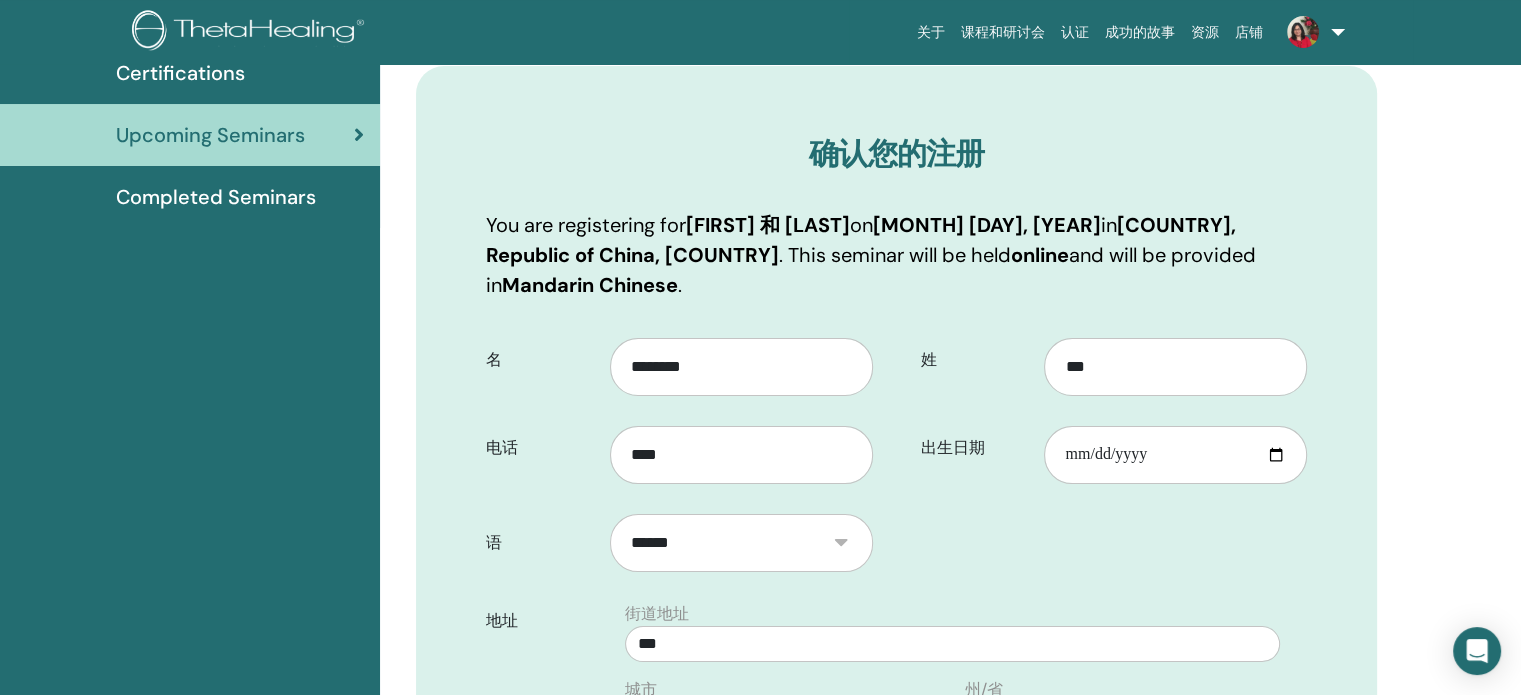 scroll, scrollTop: 0, scrollLeft: 0, axis: both 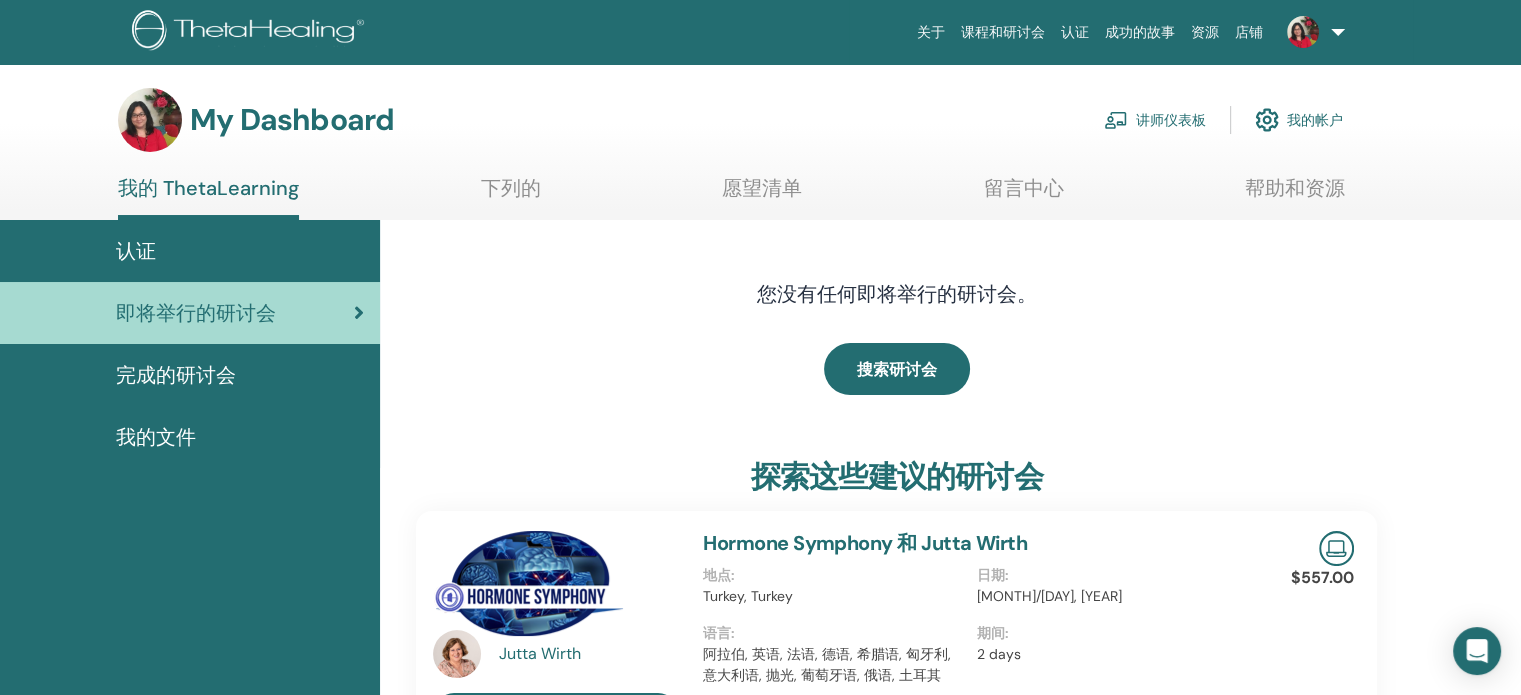 click on "讲师仪表板" at bounding box center (1155, 120) 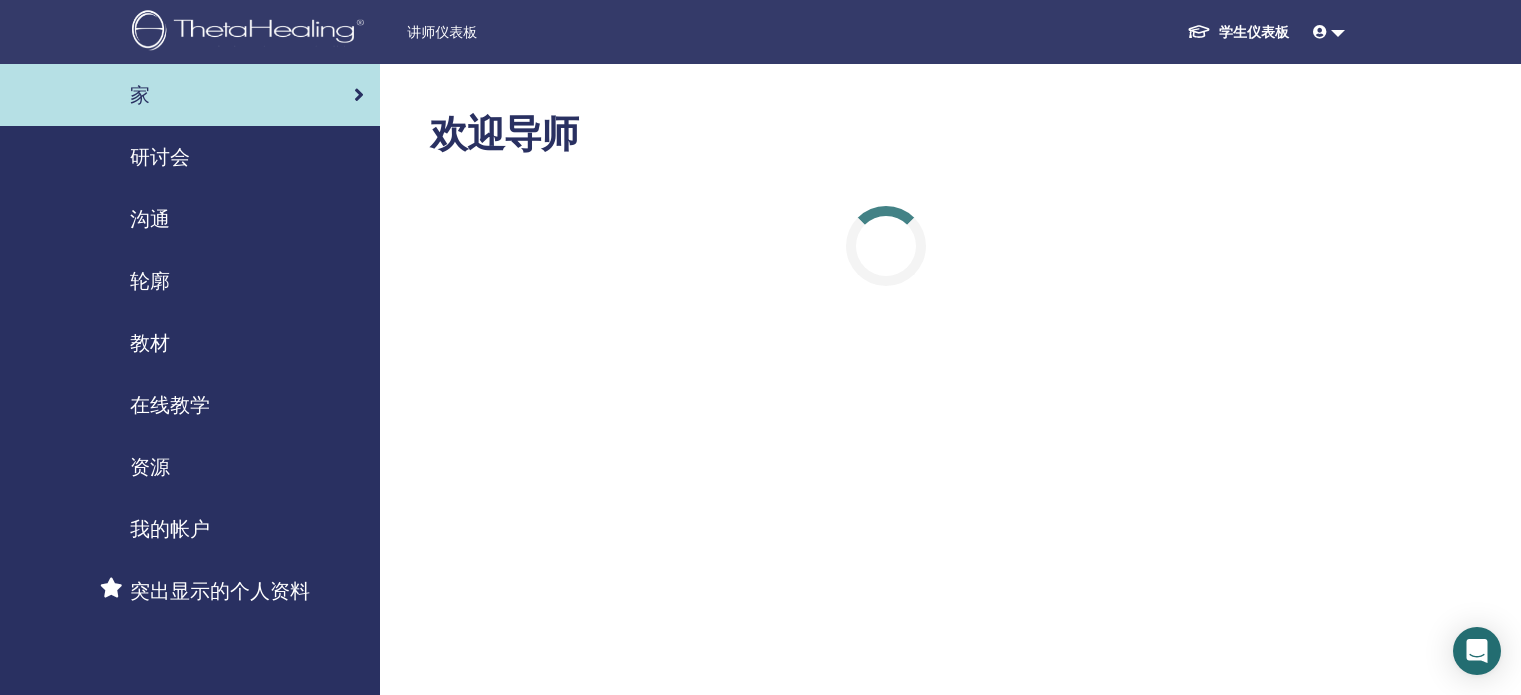 scroll, scrollTop: 0, scrollLeft: 0, axis: both 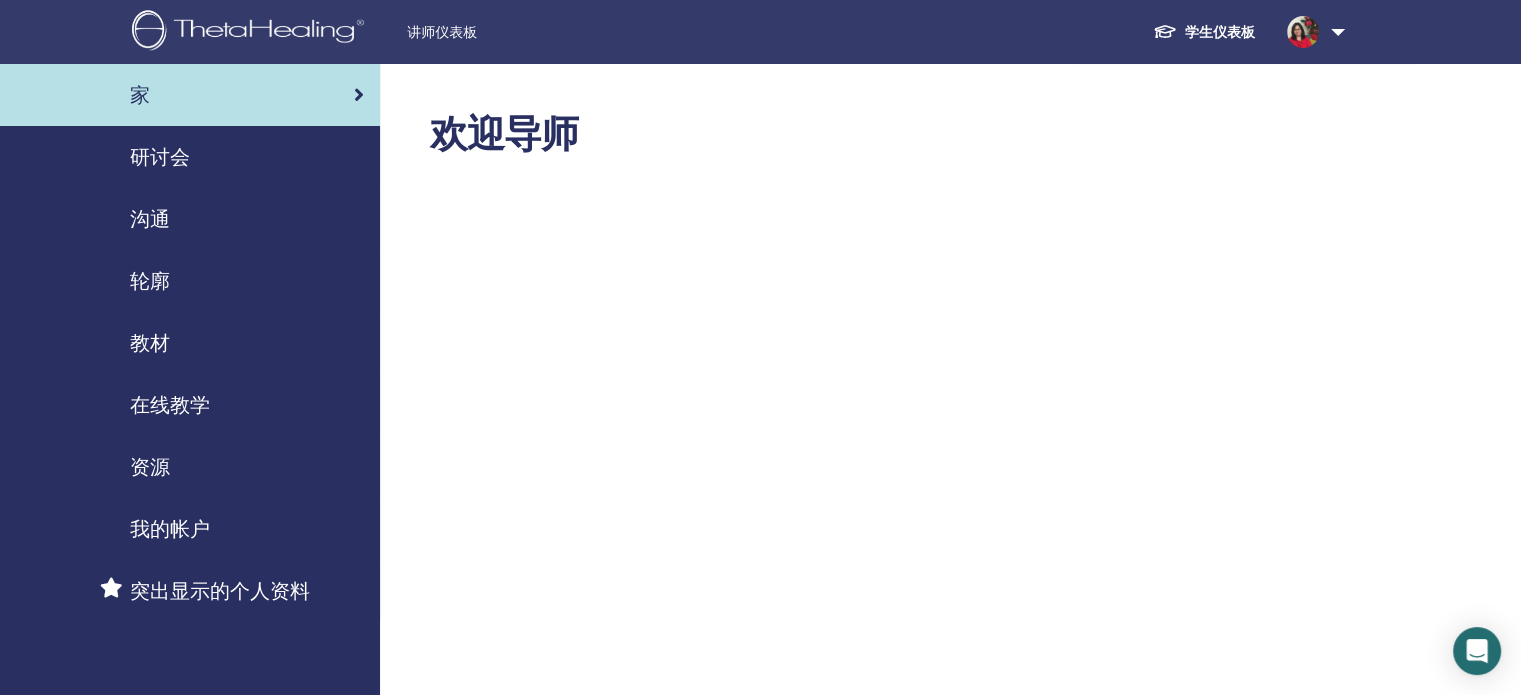 click on "研讨会" at bounding box center (160, 157) 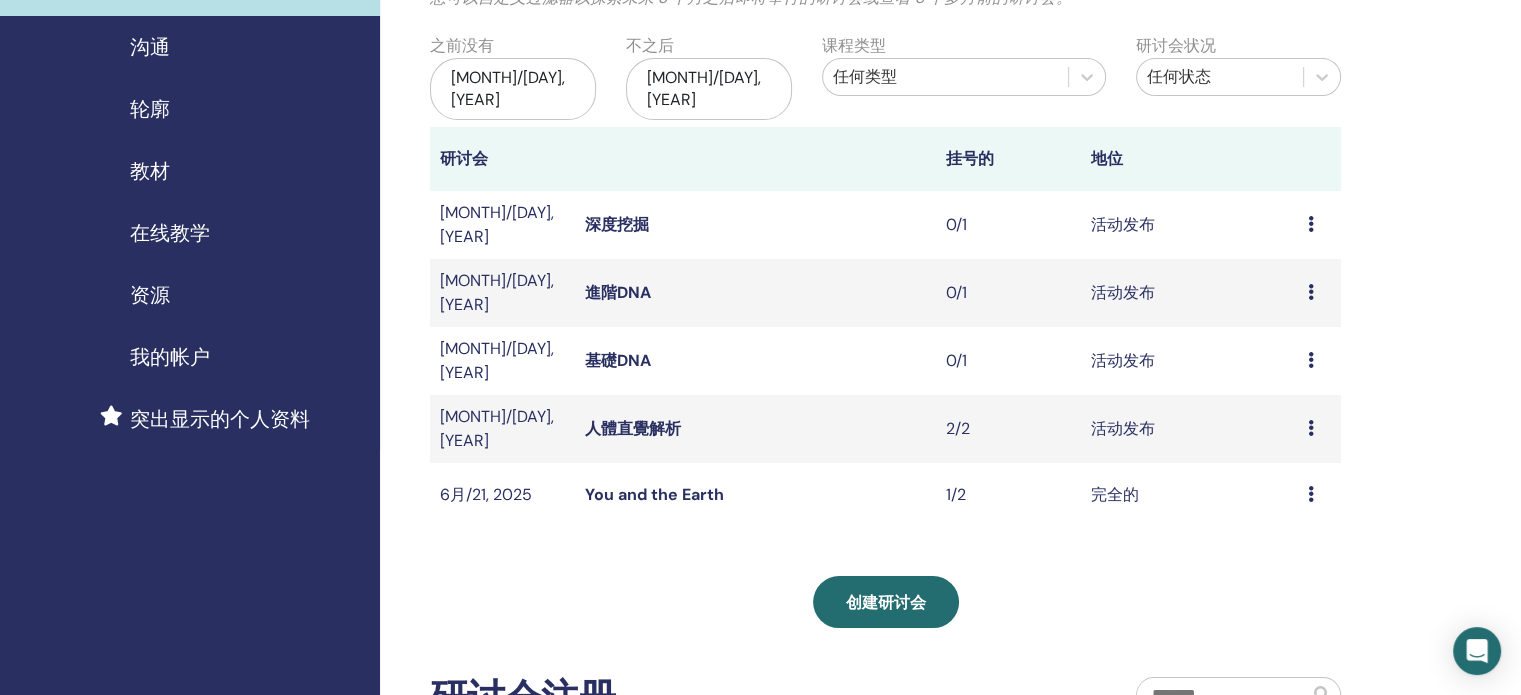 scroll, scrollTop: 200, scrollLeft: 0, axis: vertical 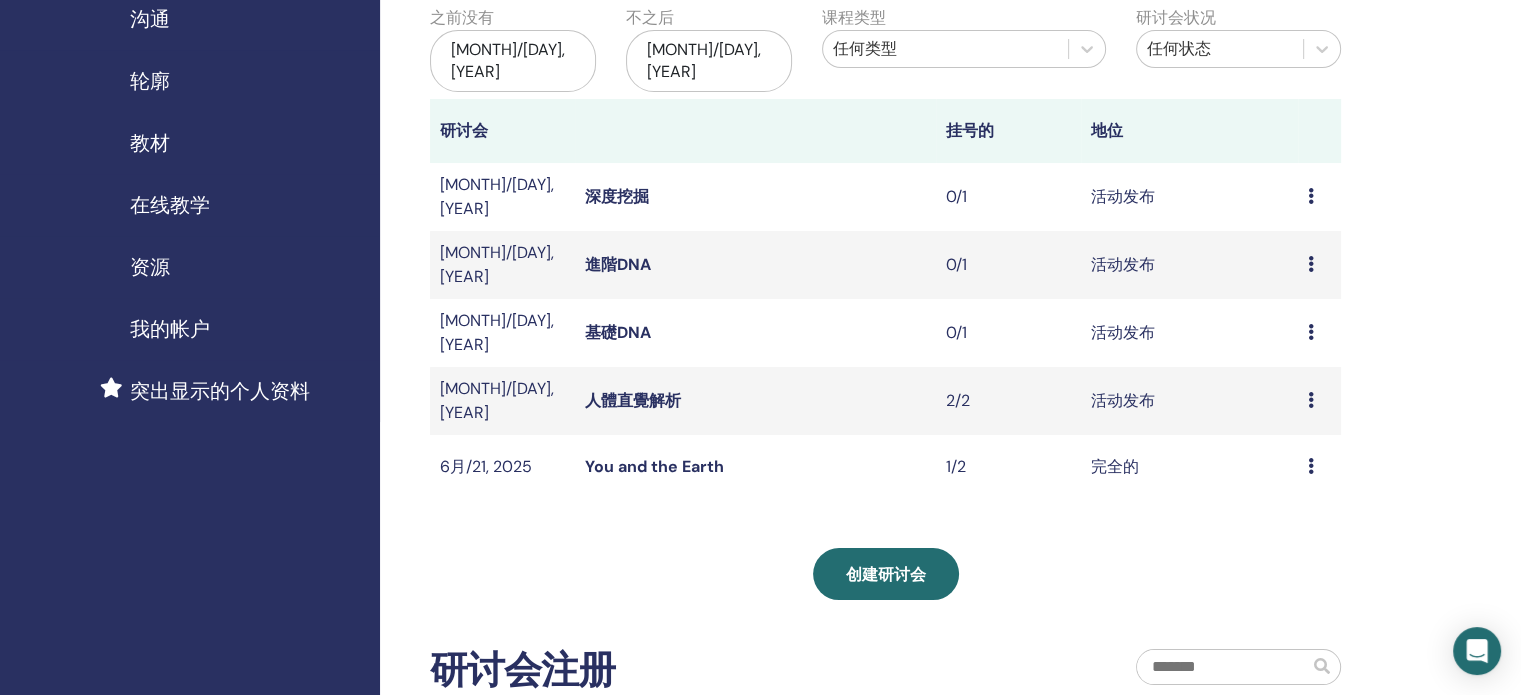 click on "基礎DNA" at bounding box center (618, 332) 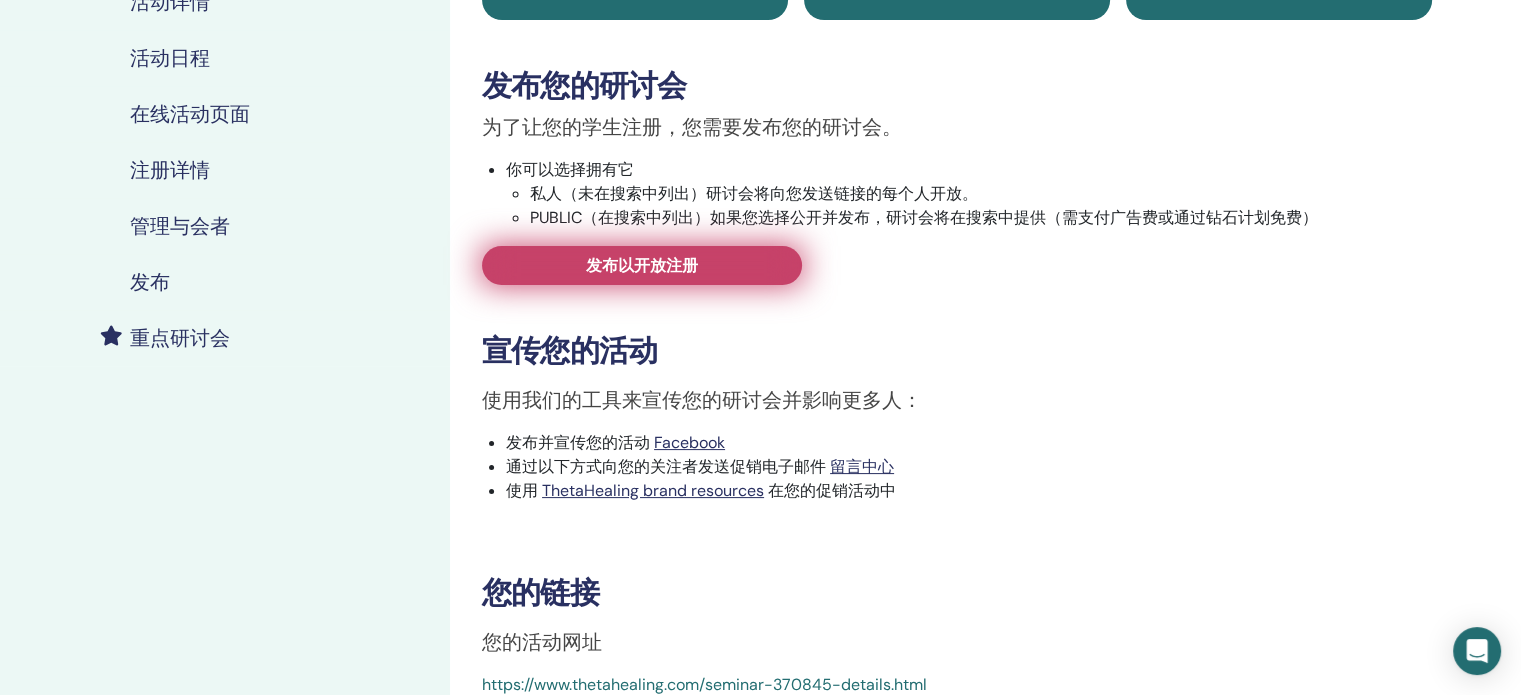 scroll, scrollTop: 200, scrollLeft: 0, axis: vertical 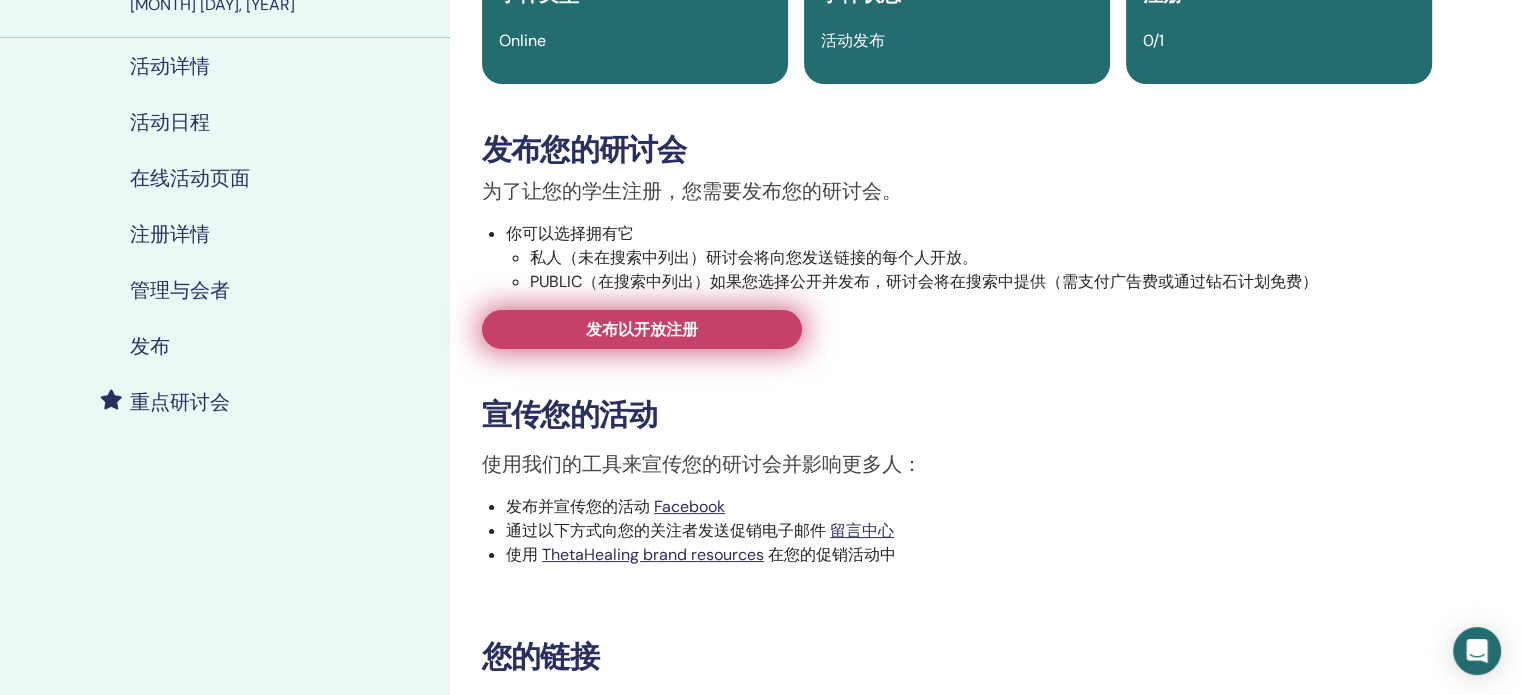 click on "发布以开放注册" at bounding box center [642, 329] 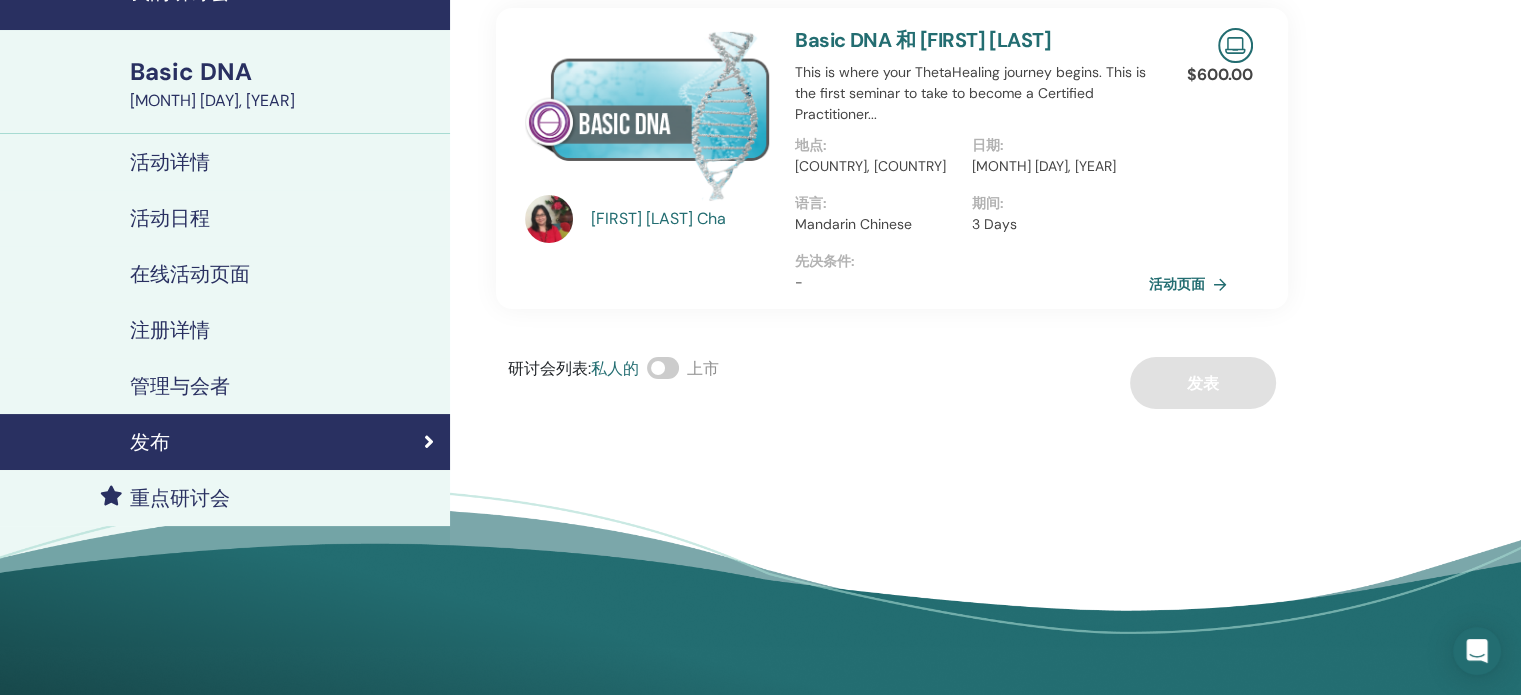 scroll, scrollTop: 0, scrollLeft: 0, axis: both 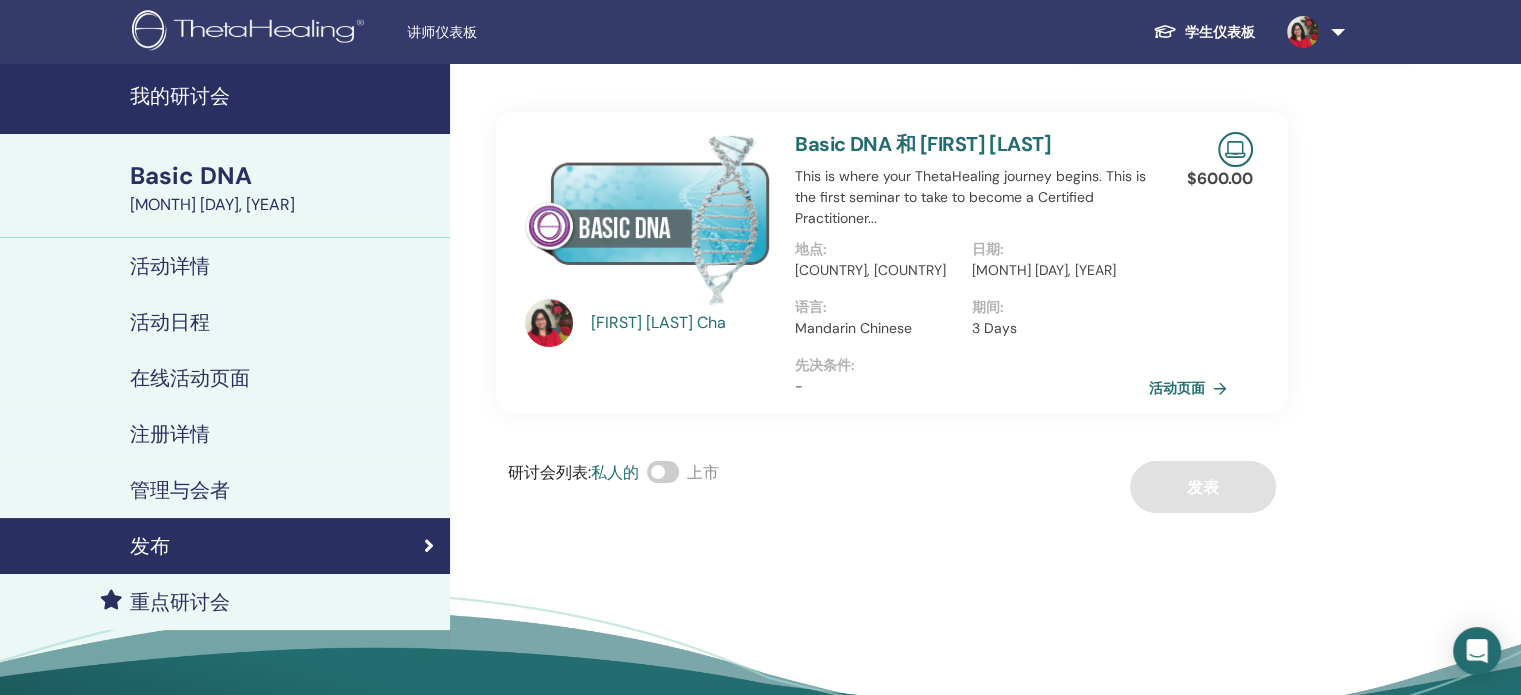 click at bounding box center [663, 472] 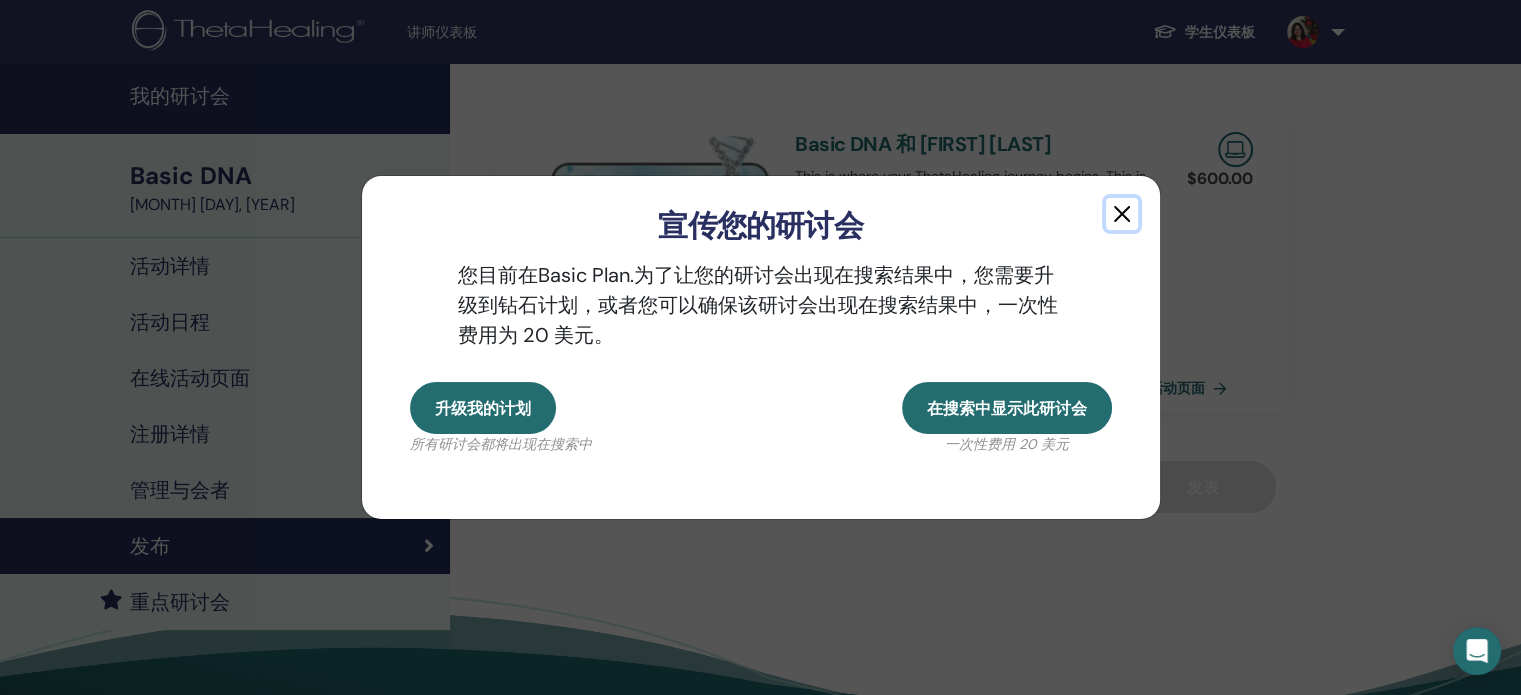 click at bounding box center (1122, 214) 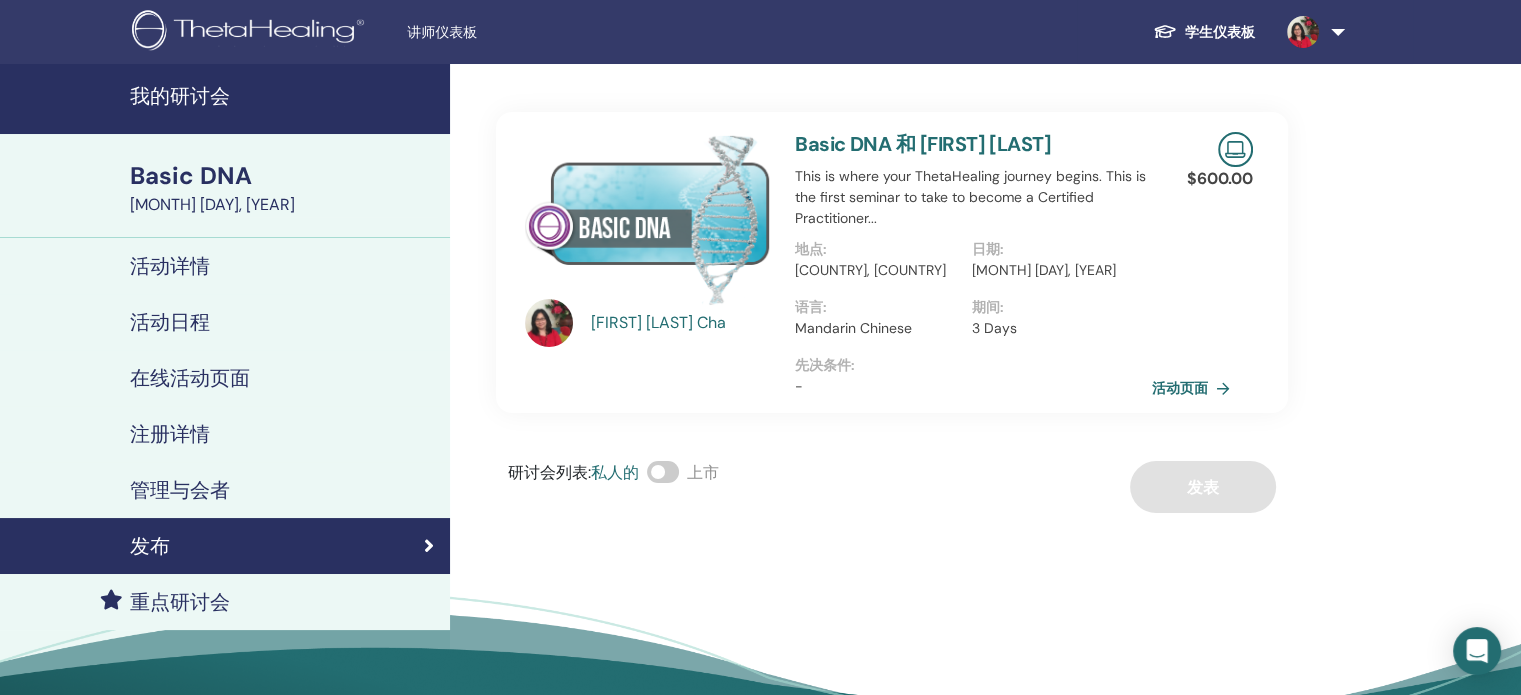 click on "活动页面" at bounding box center (1195, 388) 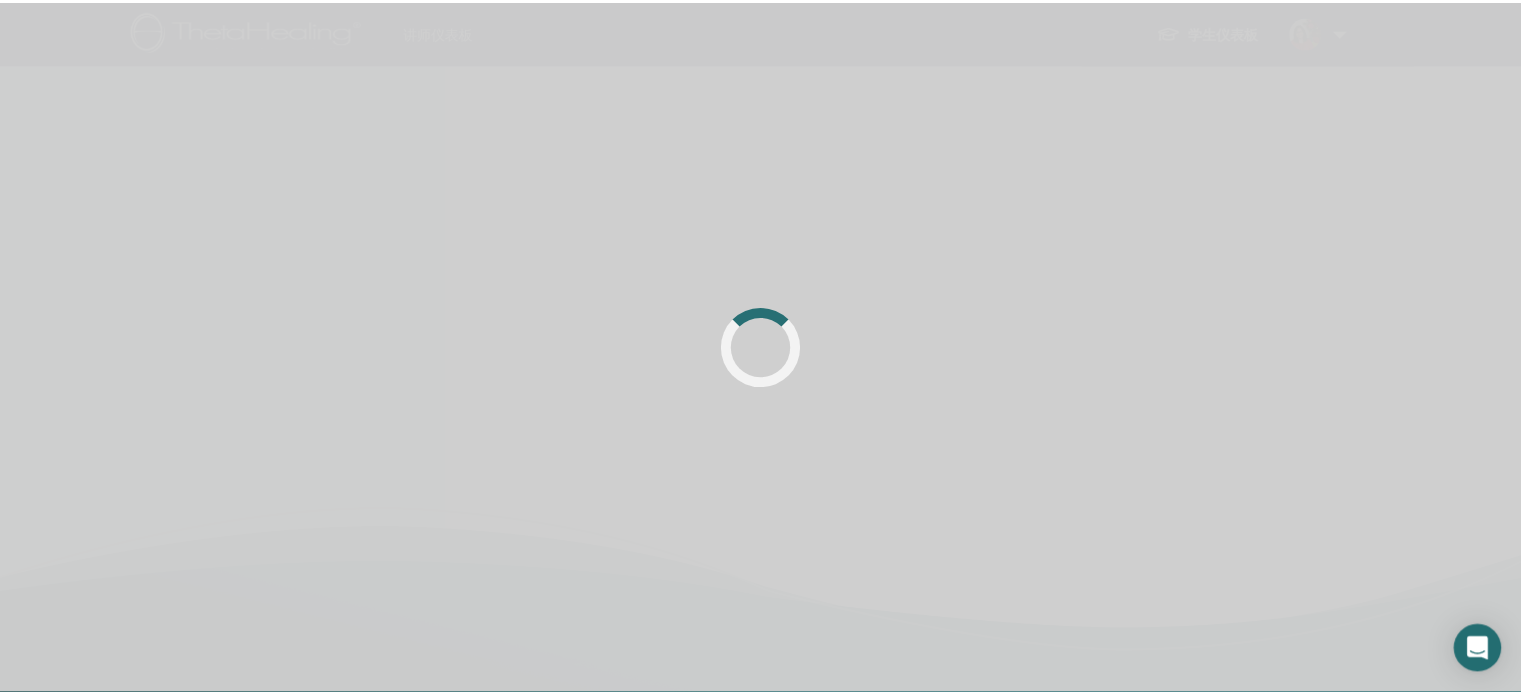 scroll, scrollTop: 0, scrollLeft: 0, axis: both 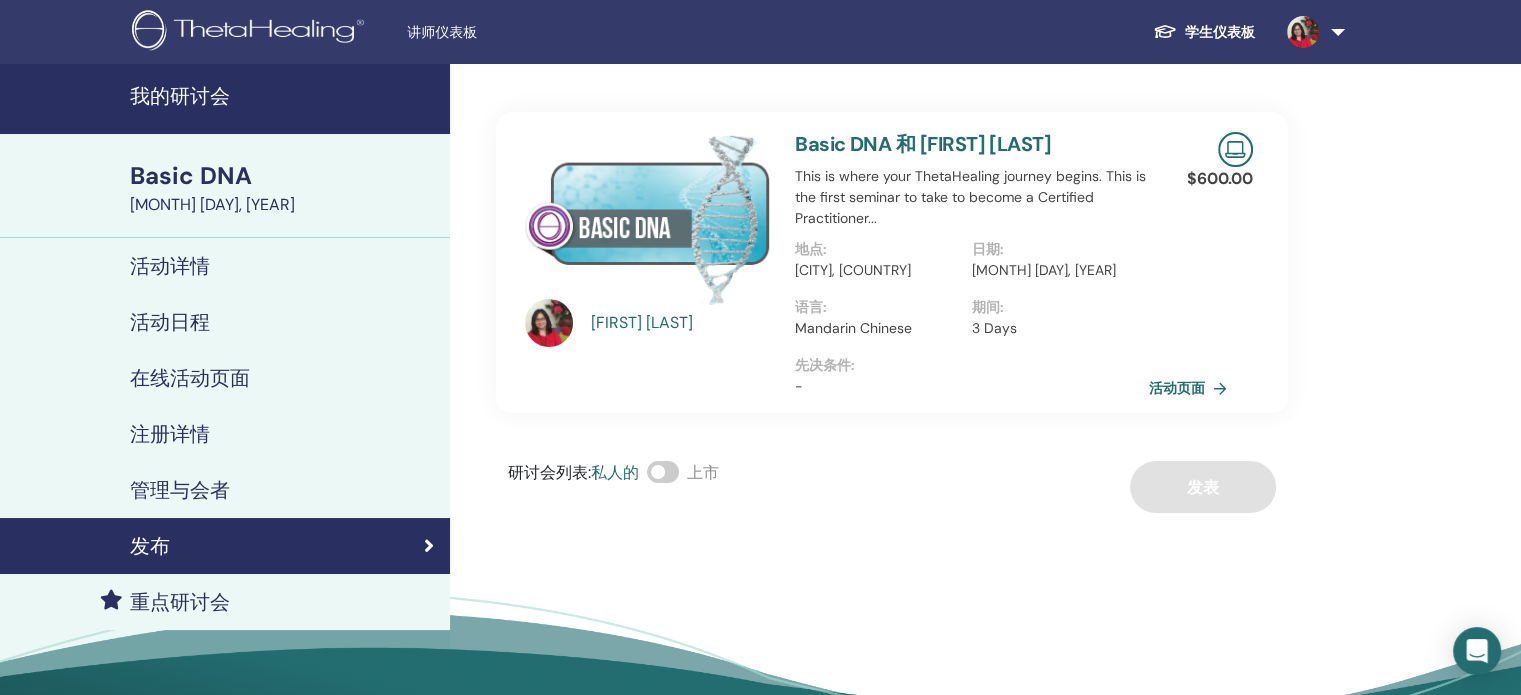 click at bounding box center [663, 472] 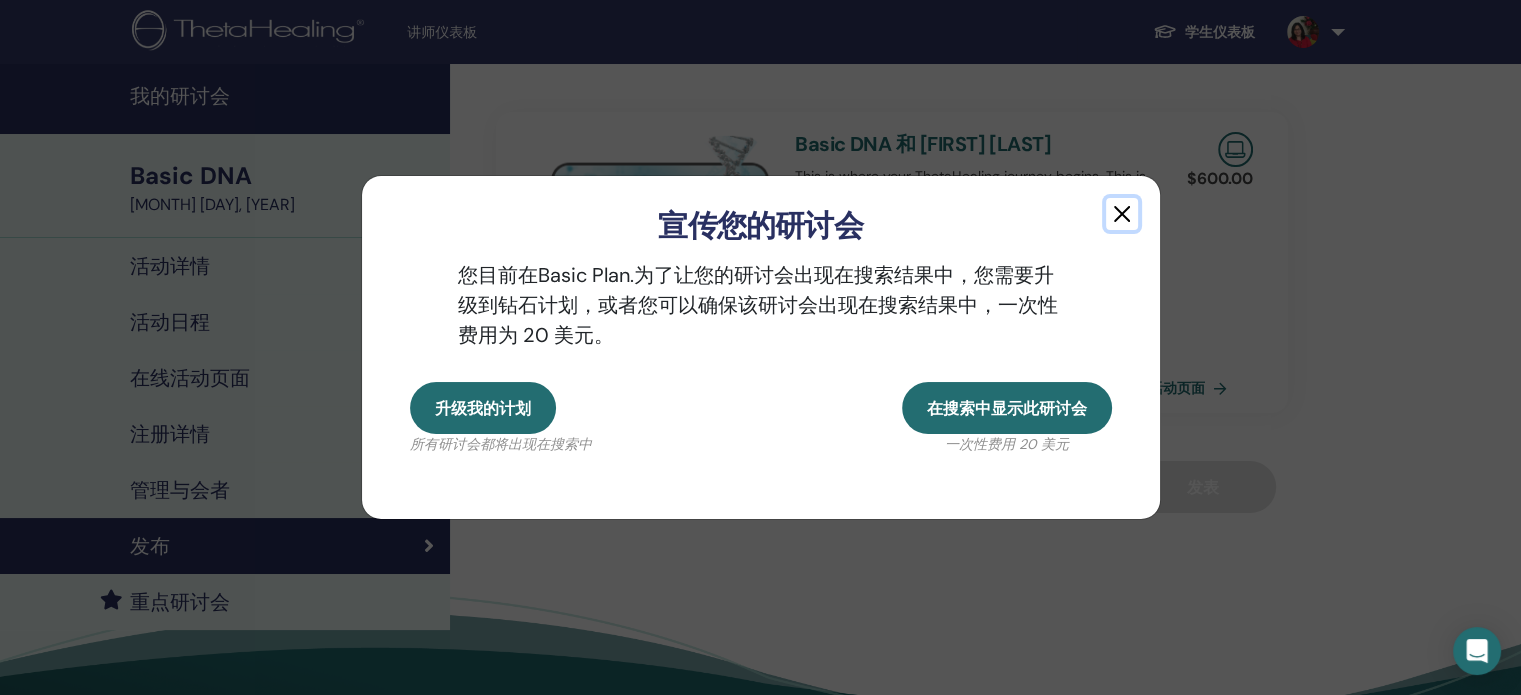 click at bounding box center (1122, 214) 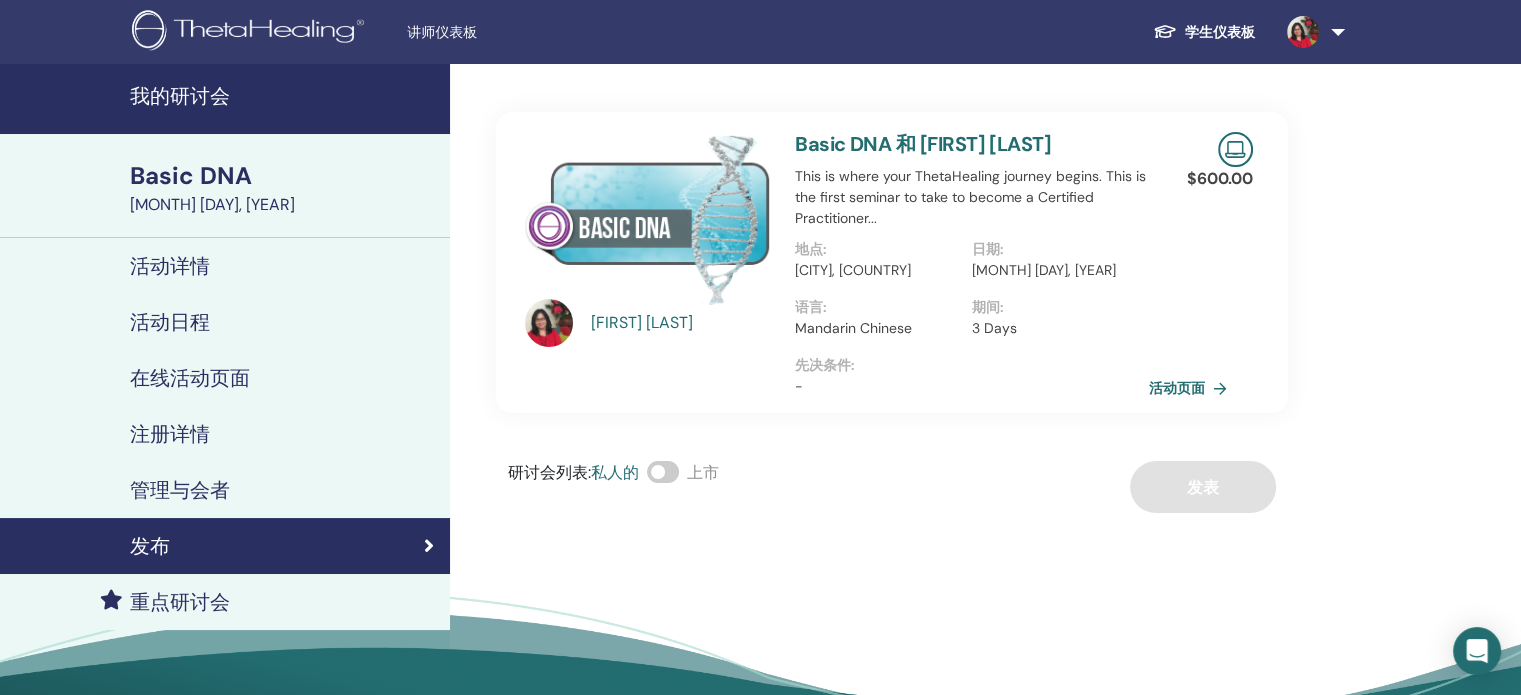 scroll, scrollTop: 100, scrollLeft: 0, axis: vertical 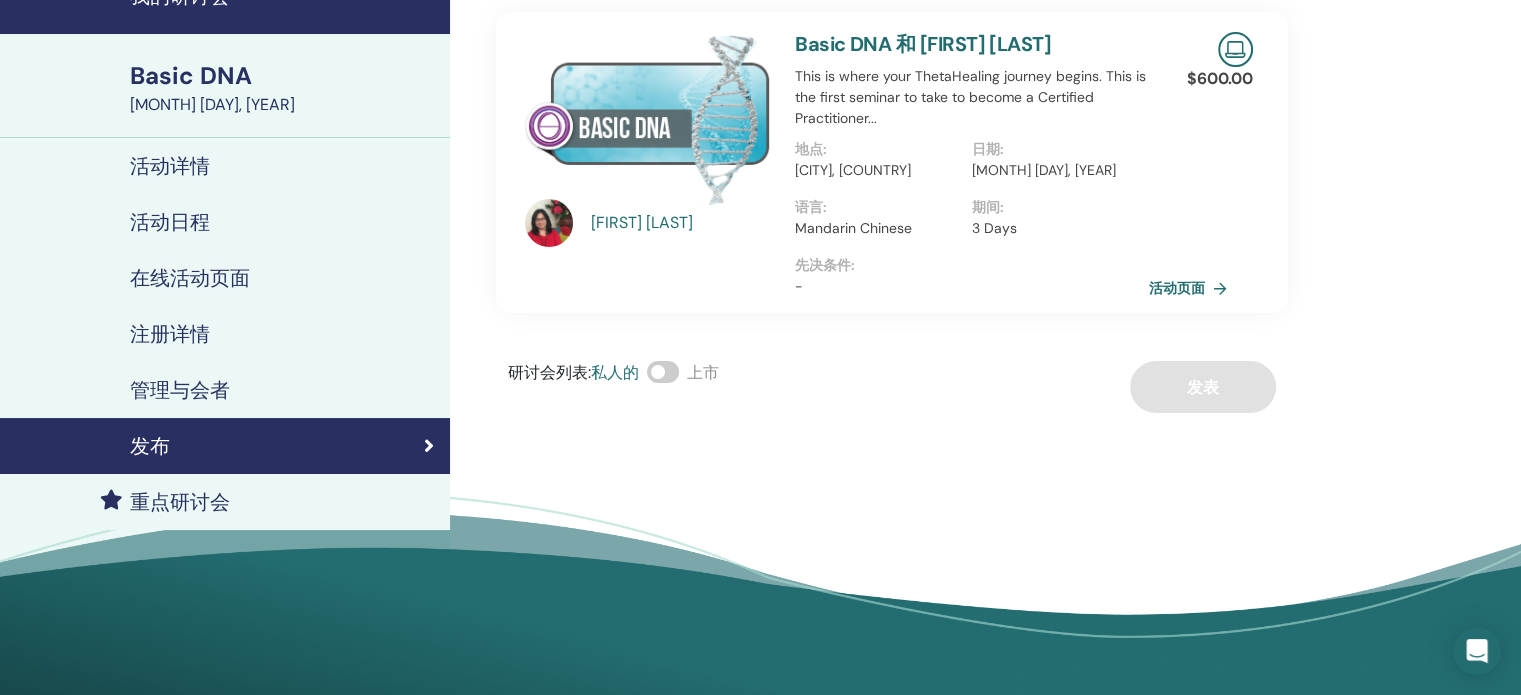 click at bounding box center (663, 372) 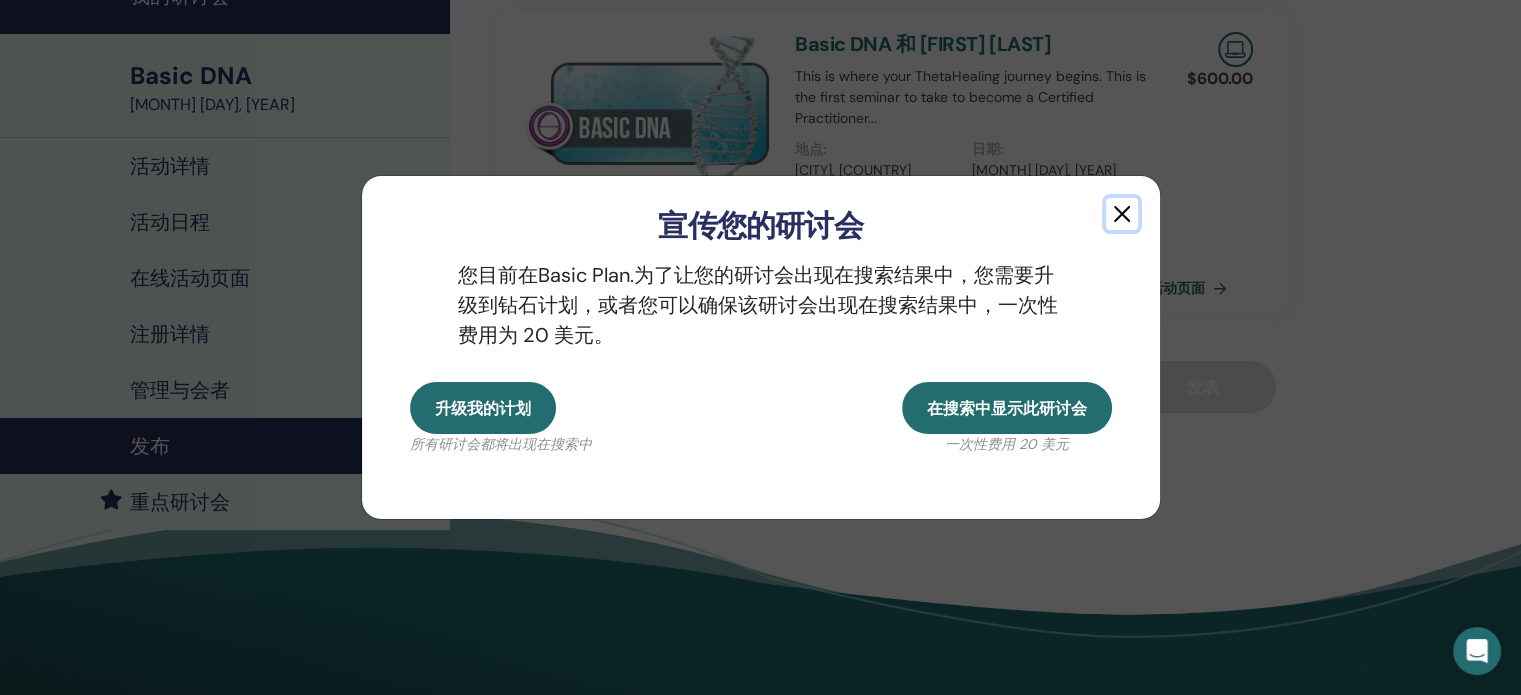 click at bounding box center (1122, 214) 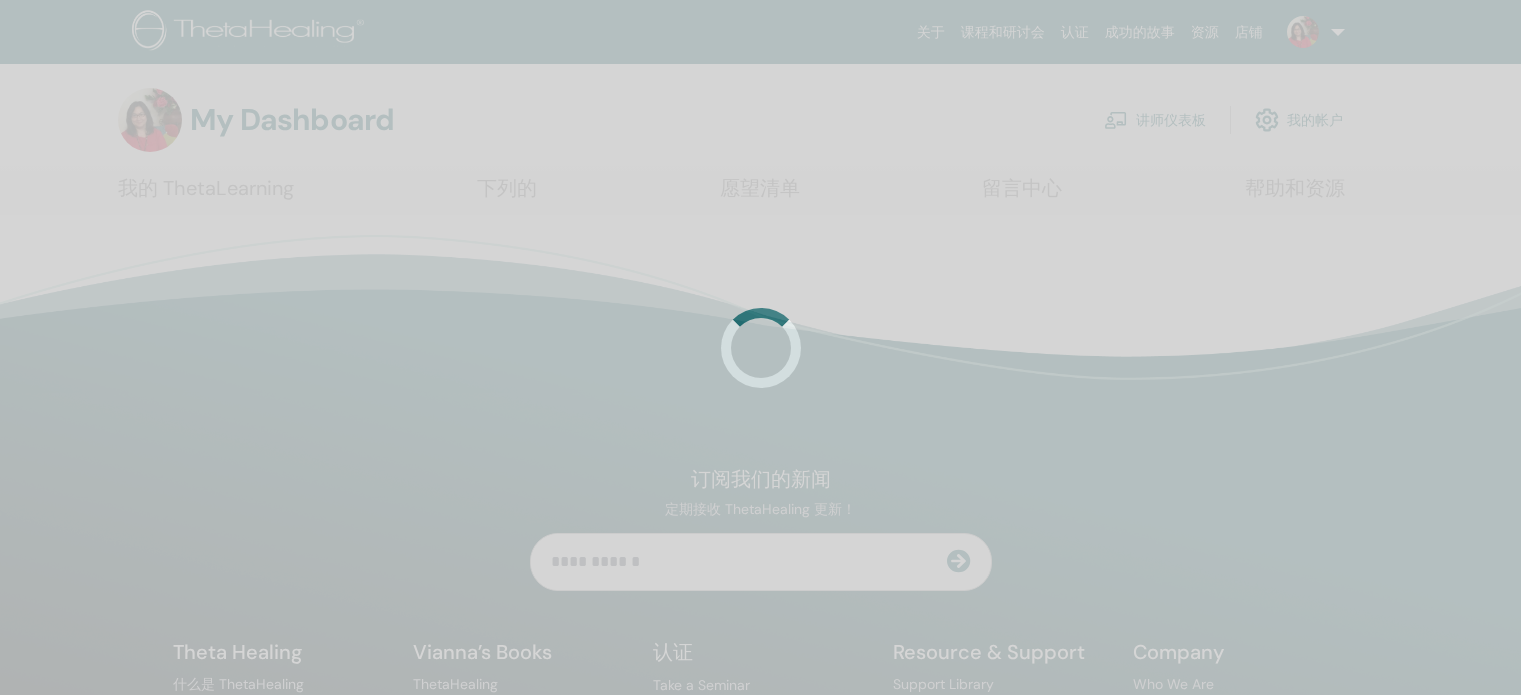 scroll, scrollTop: 0, scrollLeft: 0, axis: both 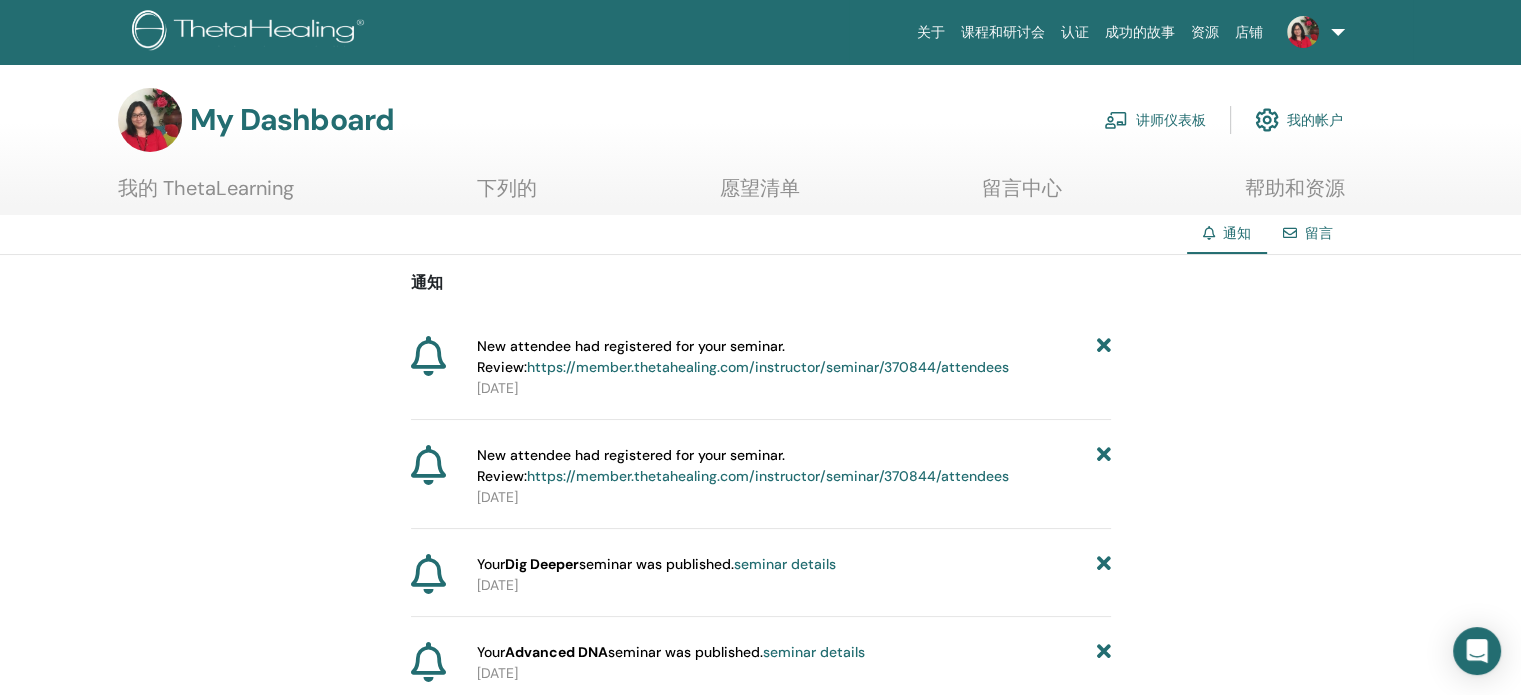 click on "讲师仪表板" at bounding box center [1155, 120] 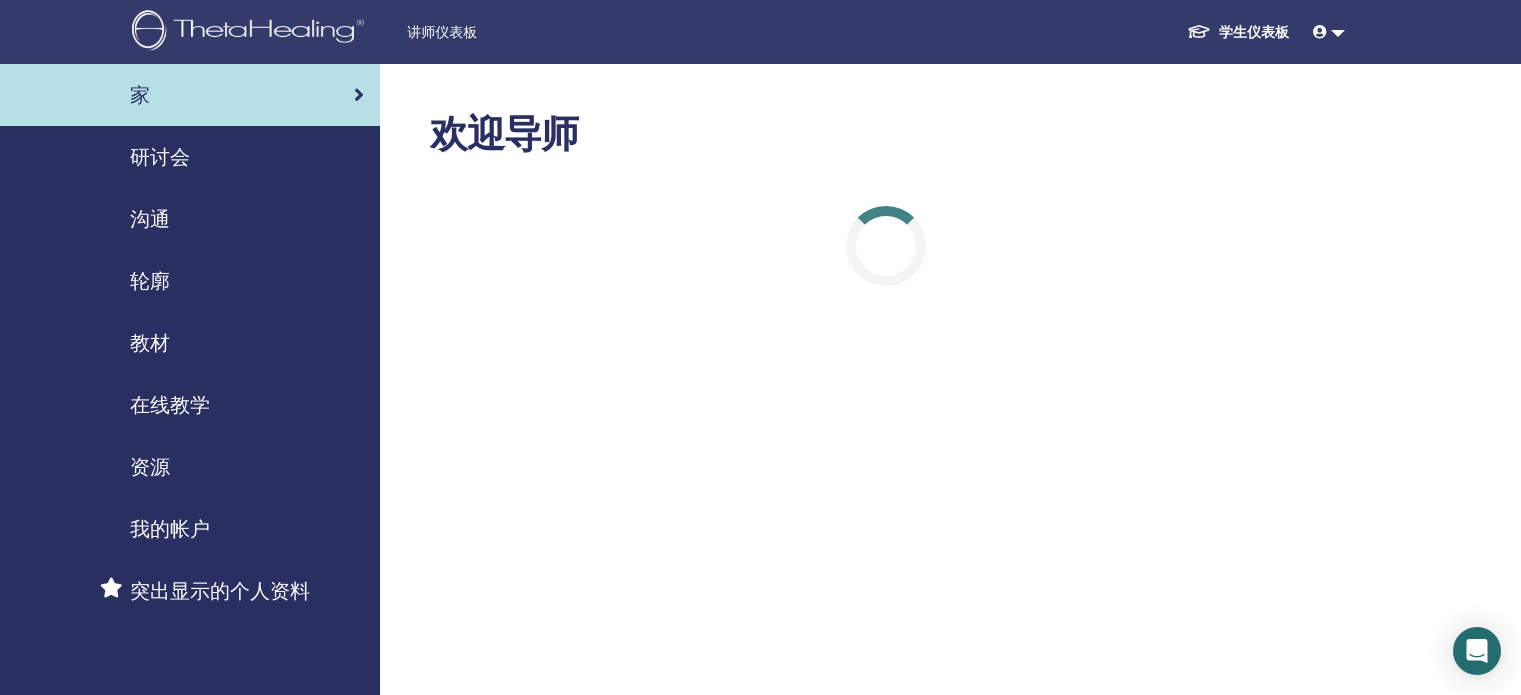scroll, scrollTop: 0, scrollLeft: 0, axis: both 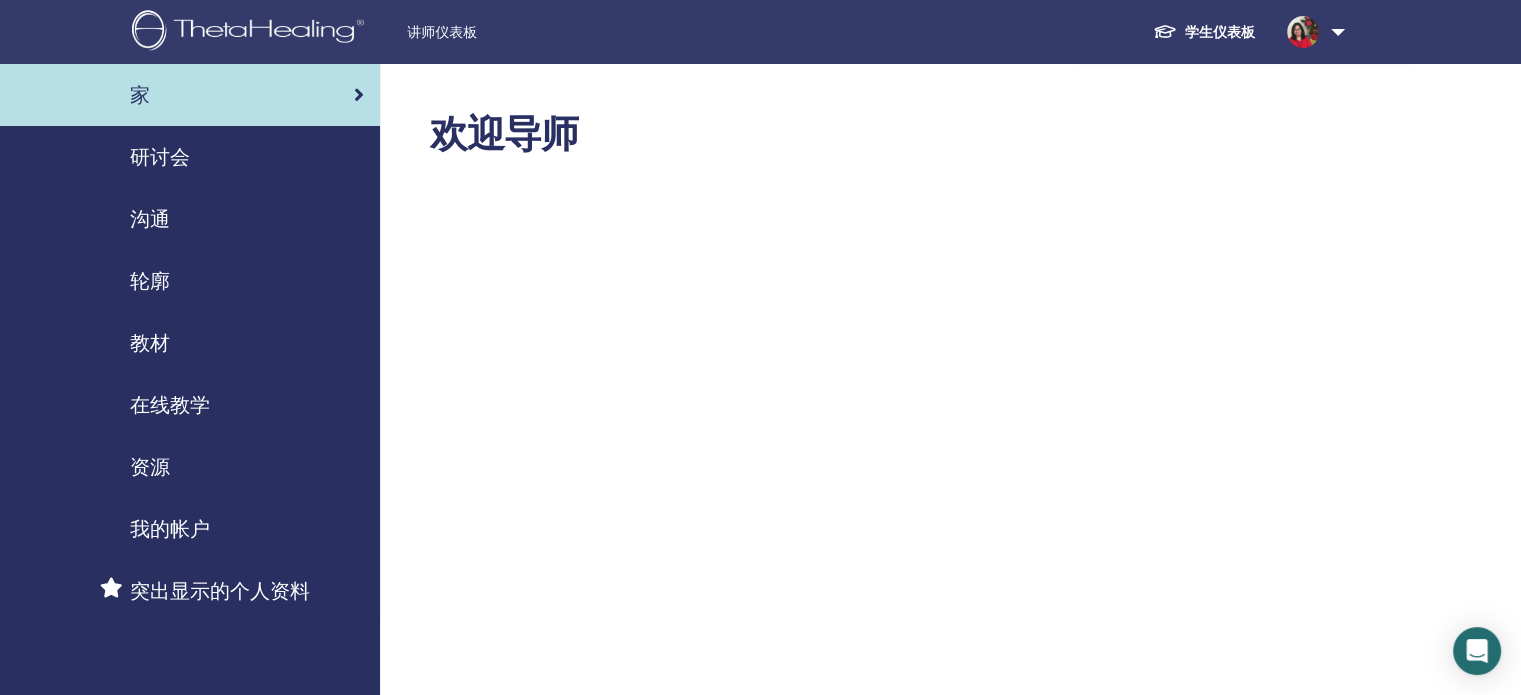 click on "研讨会" at bounding box center [160, 157] 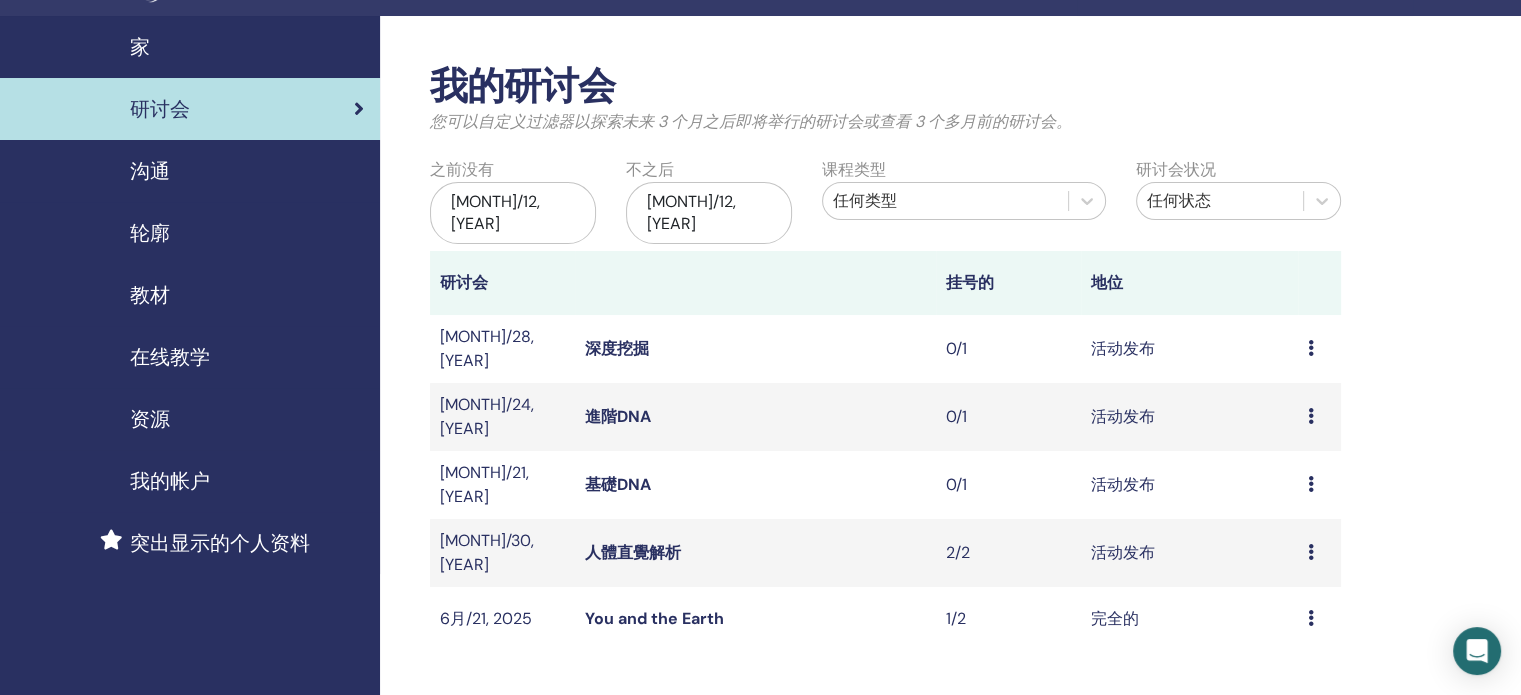 scroll, scrollTop: 0, scrollLeft: 0, axis: both 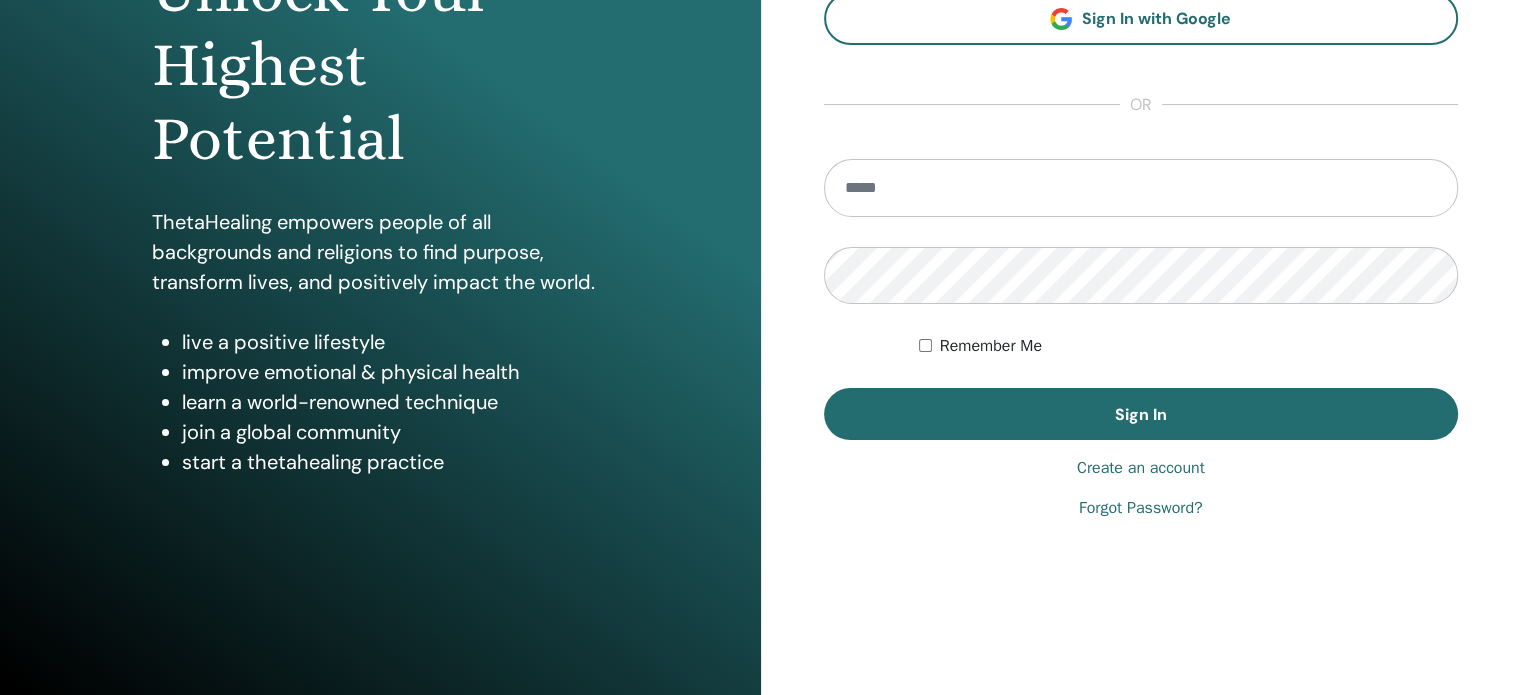 click on "Create an account" at bounding box center (1141, 468) 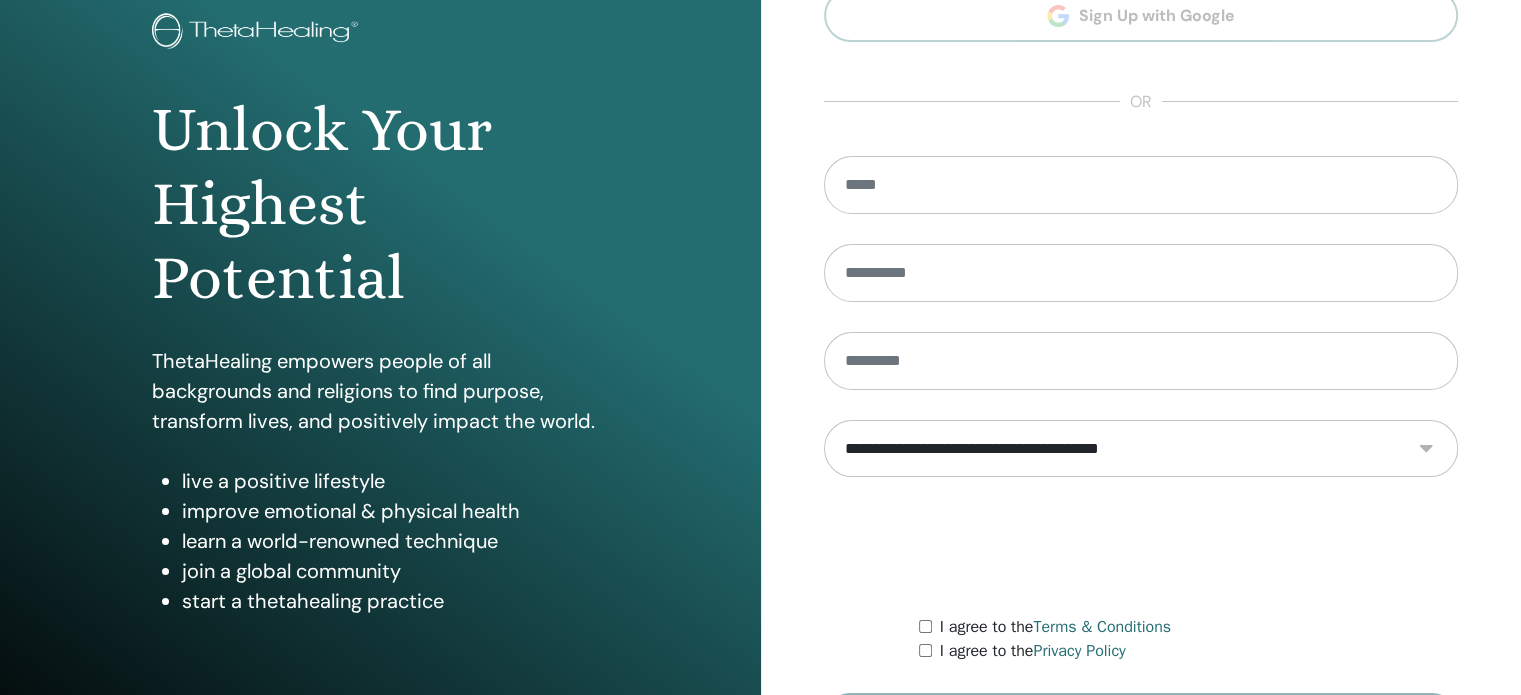 scroll, scrollTop: 0, scrollLeft: 0, axis: both 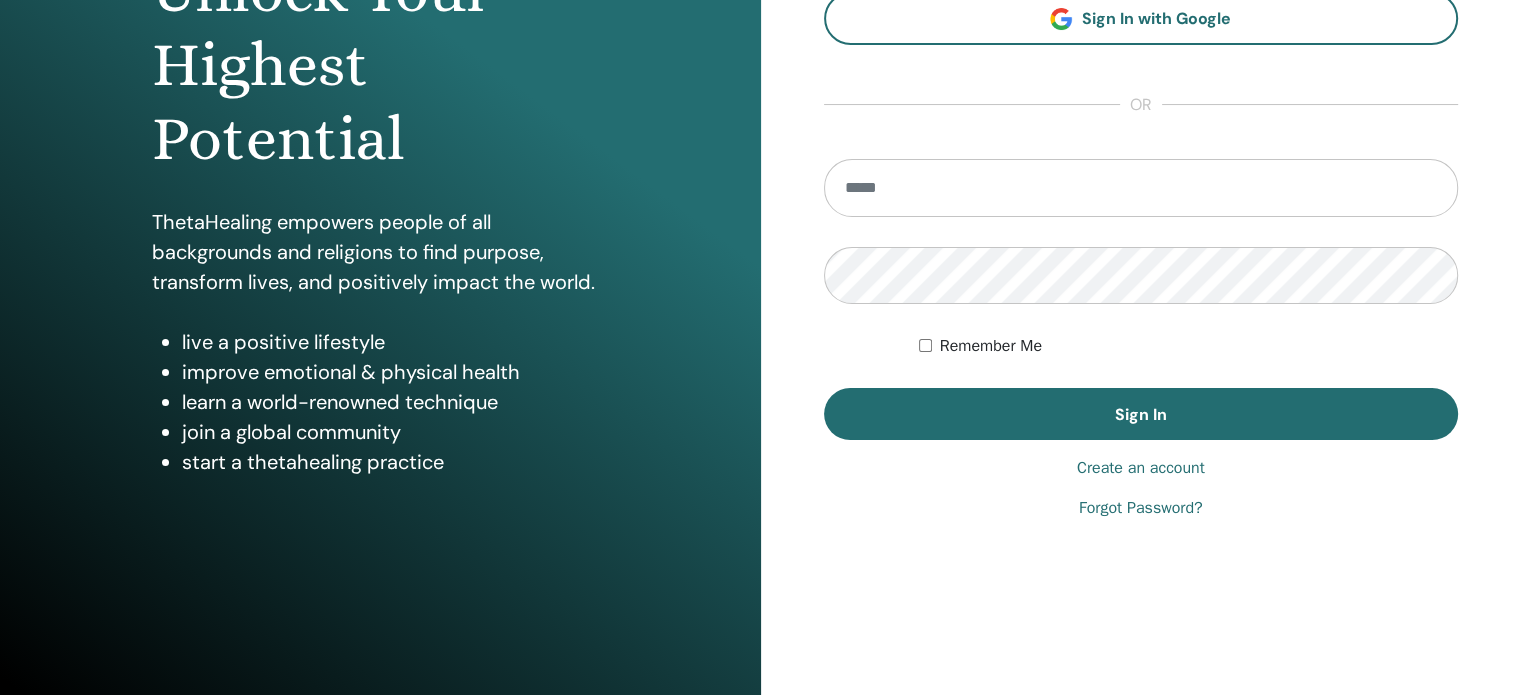 click on "Create an account" at bounding box center [1141, 468] 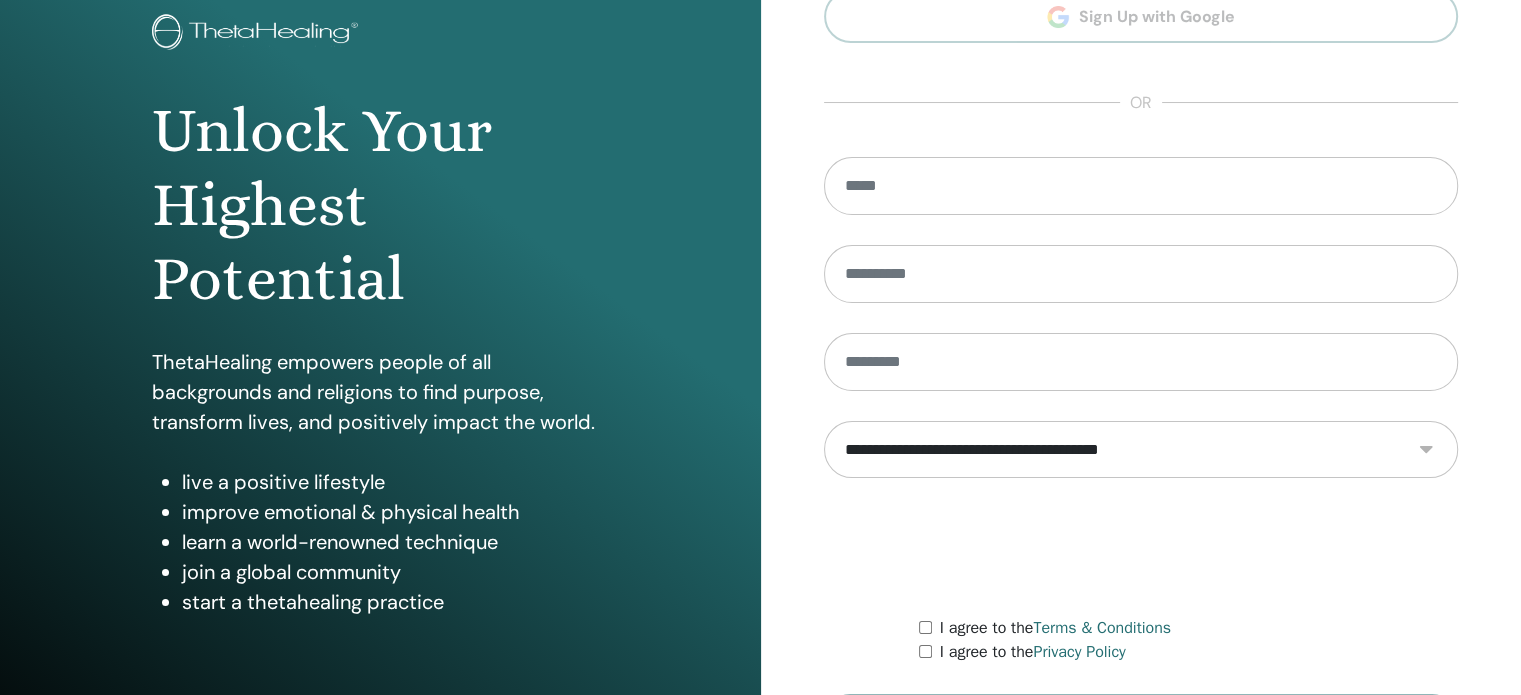 scroll, scrollTop: 64, scrollLeft: 0, axis: vertical 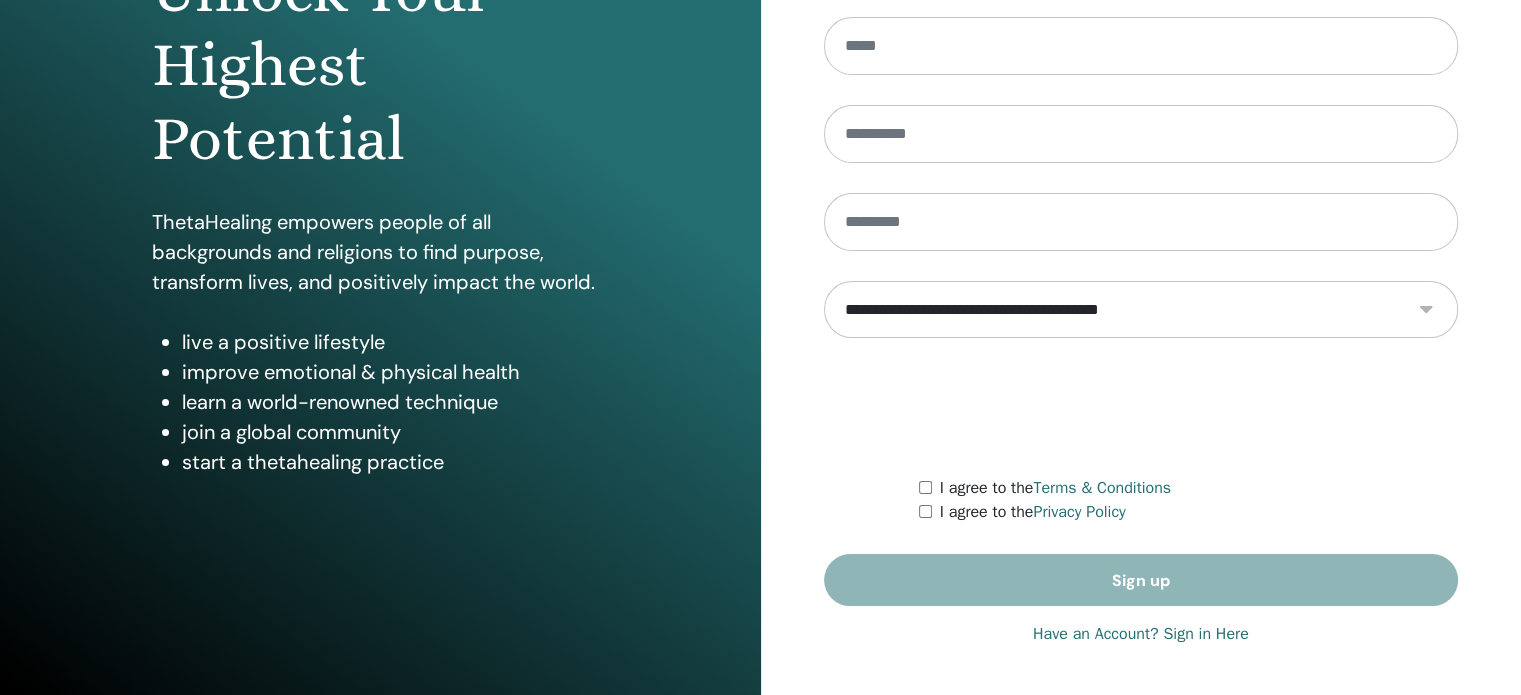 click on "Have an Account? Sign in Here" at bounding box center (1141, 634) 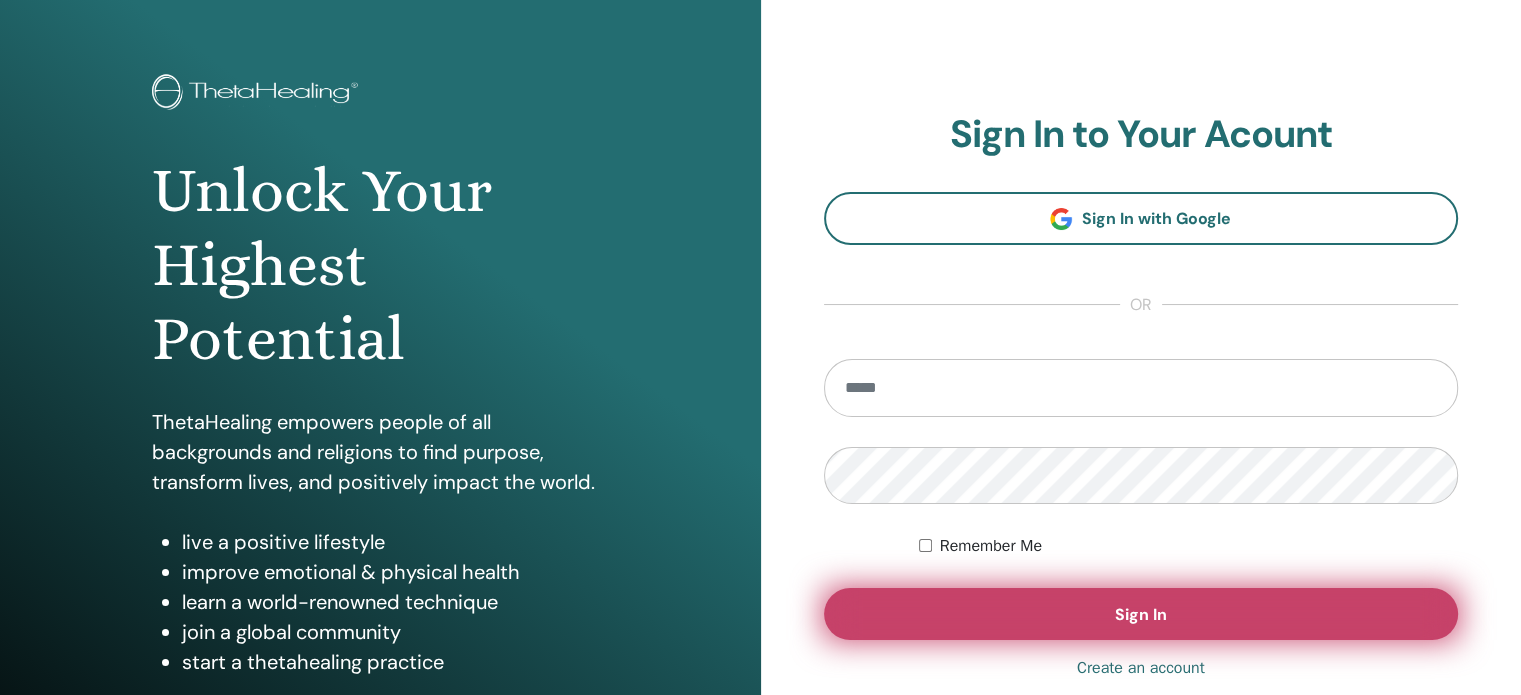 scroll, scrollTop: 0, scrollLeft: 0, axis: both 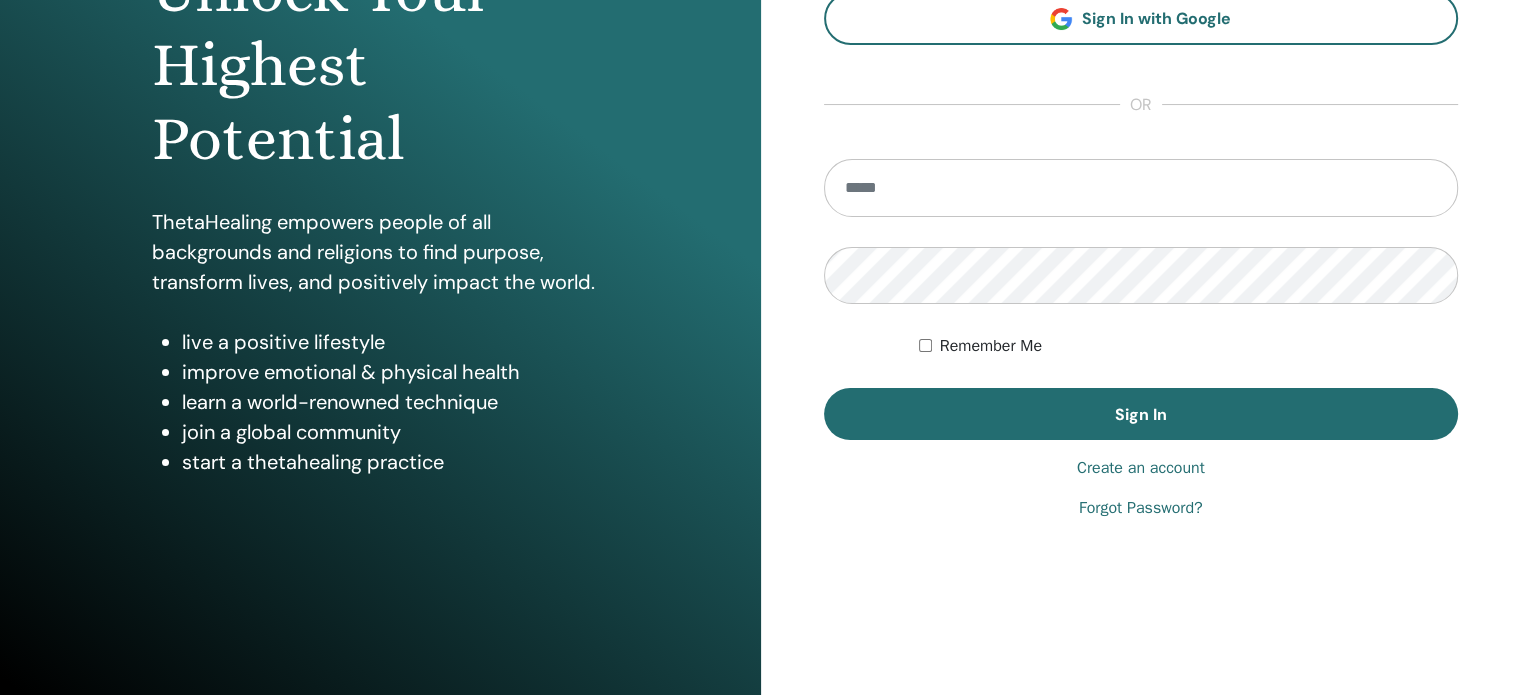 click on "Create an account" at bounding box center [1141, 468] 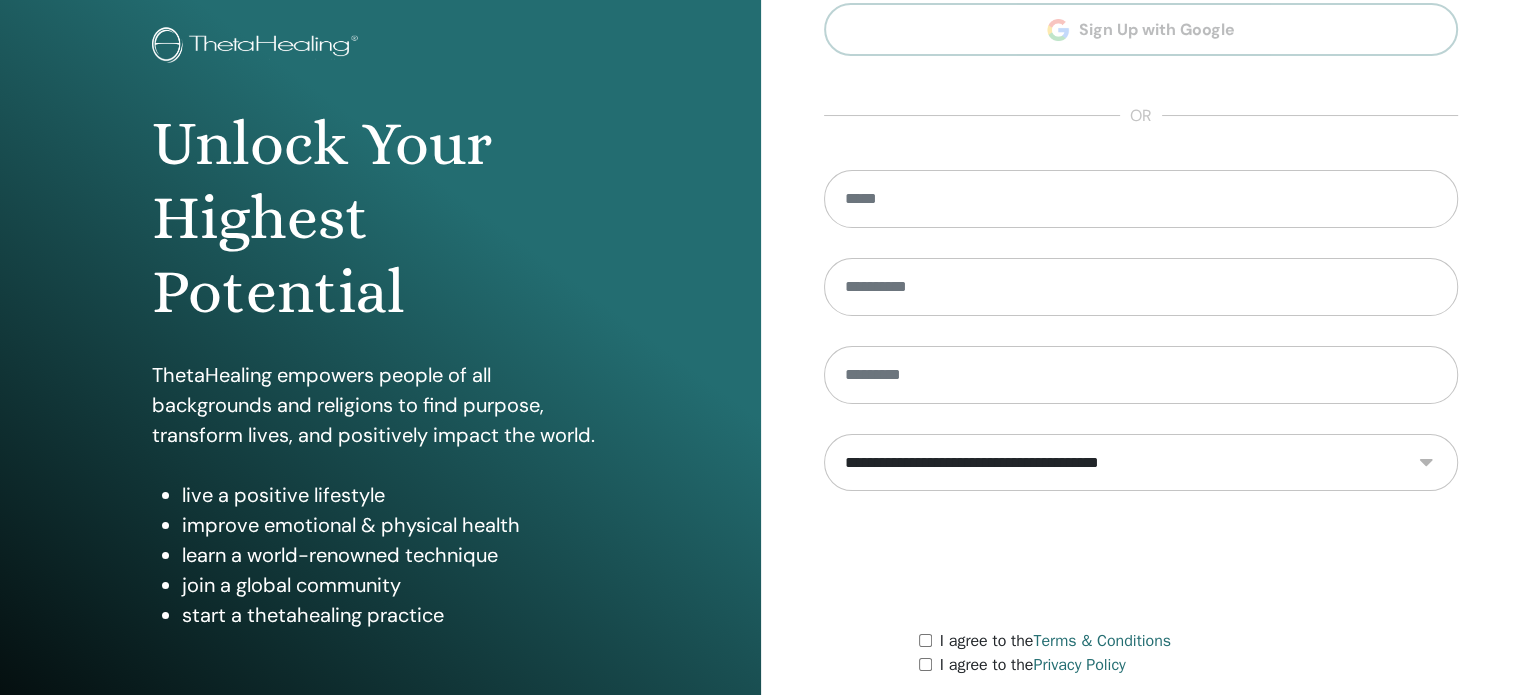 scroll, scrollTop: 0, scrollLeft: 0, axis: both 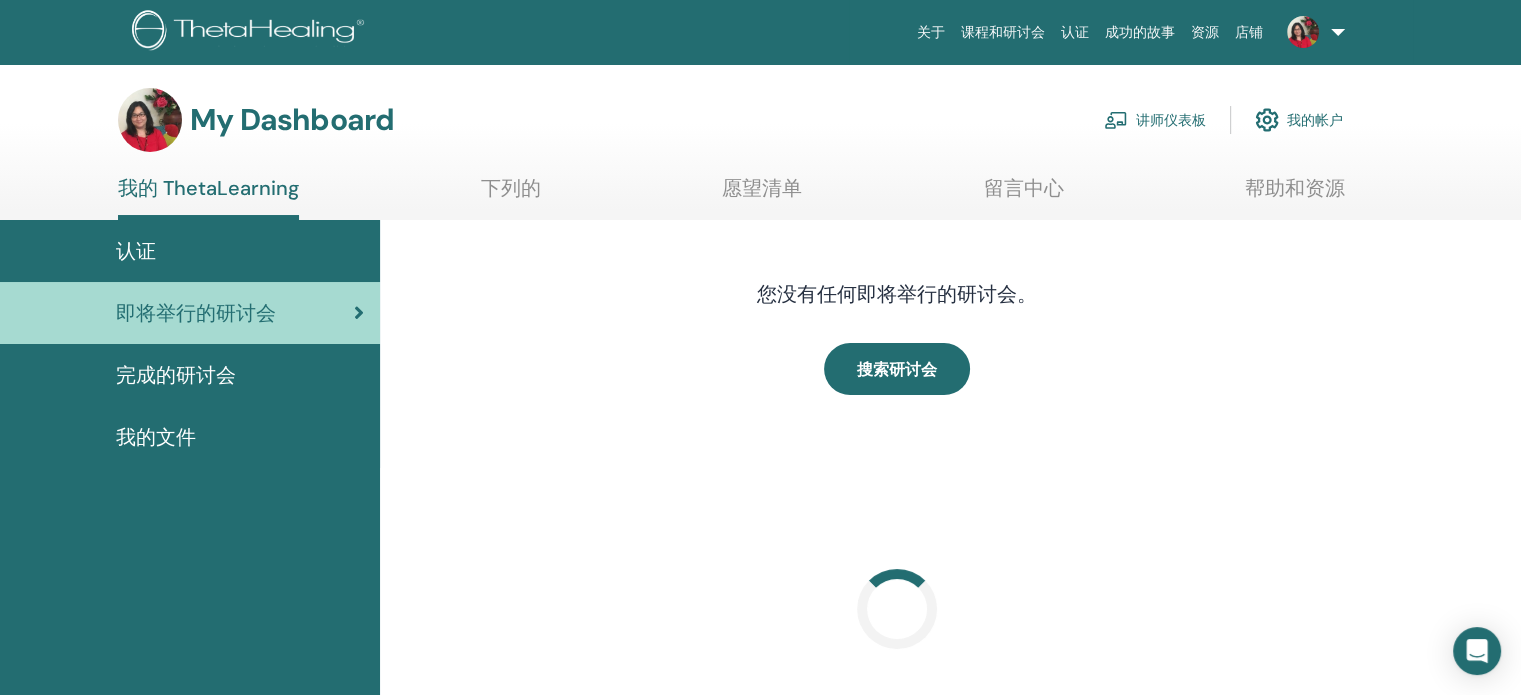 click on "讲师仪表板" at bounding box center [1155, 120] 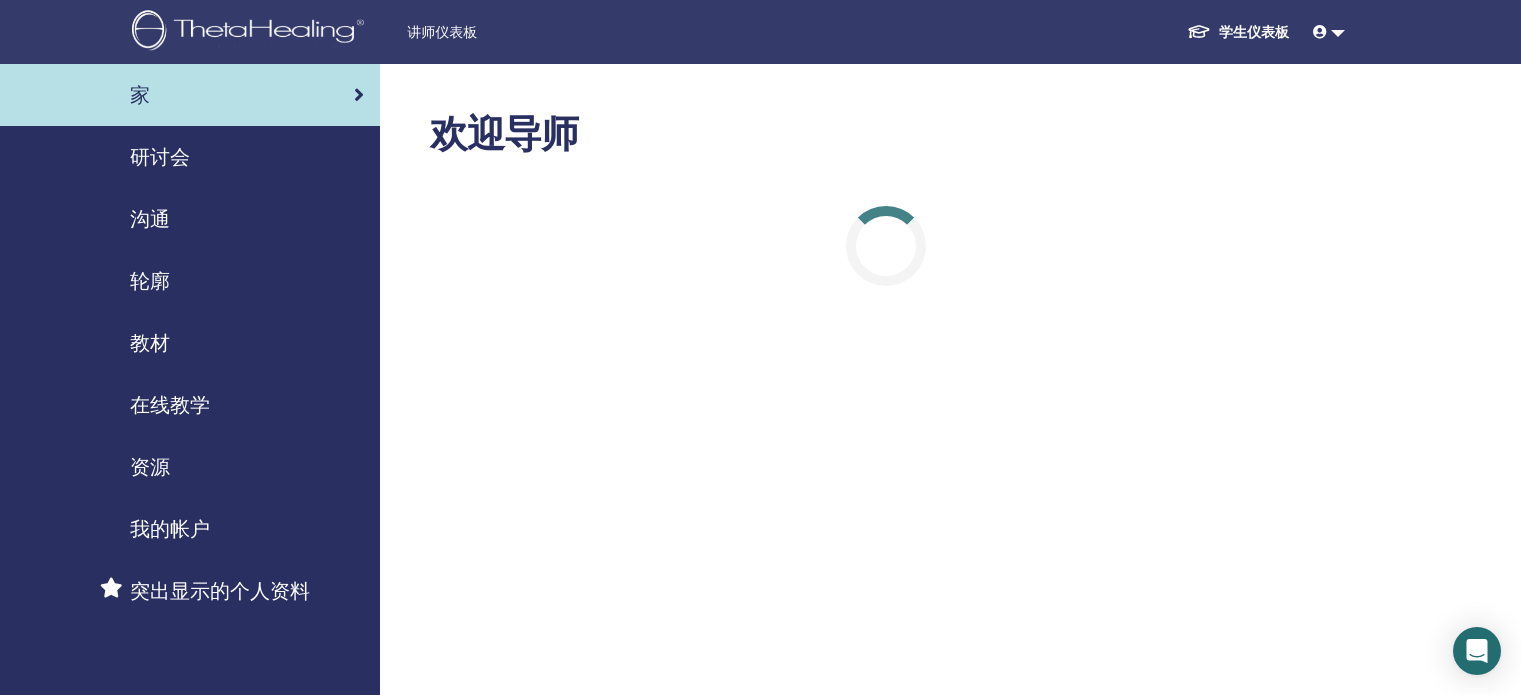 scroll, scrollTop: 0, scrollLeft: 0, axis: both 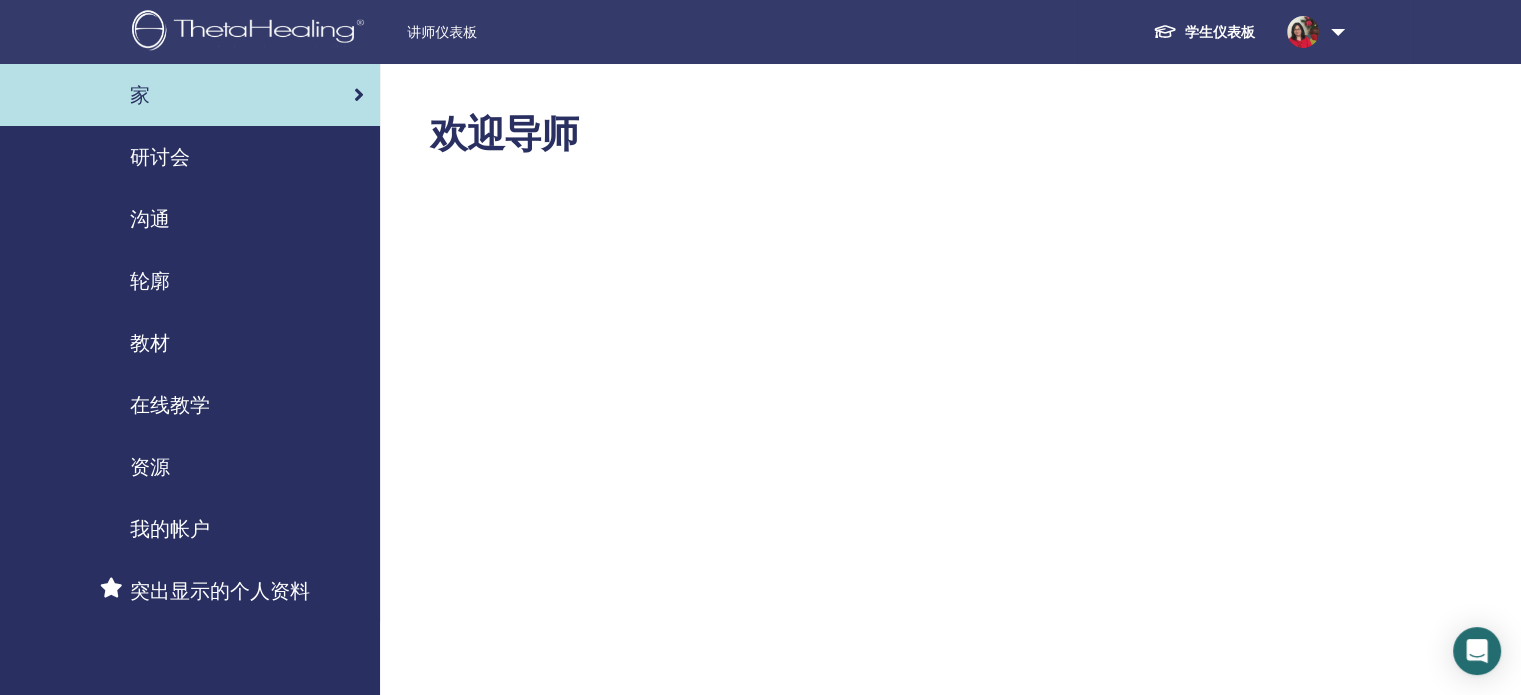 click on "研讨会" at bounding box center (190, 157) 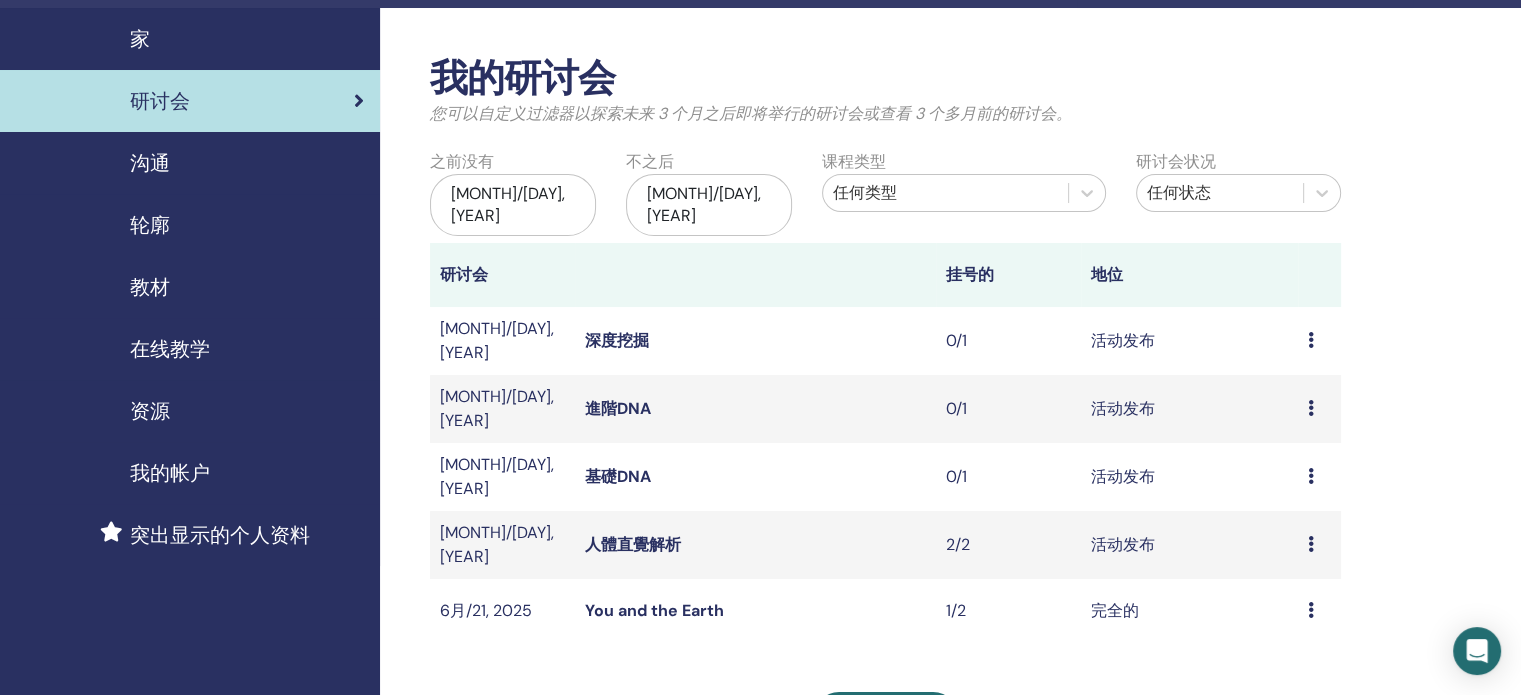 scroll, scrollTop: 100, scrollLeft: 0, axis: vertical 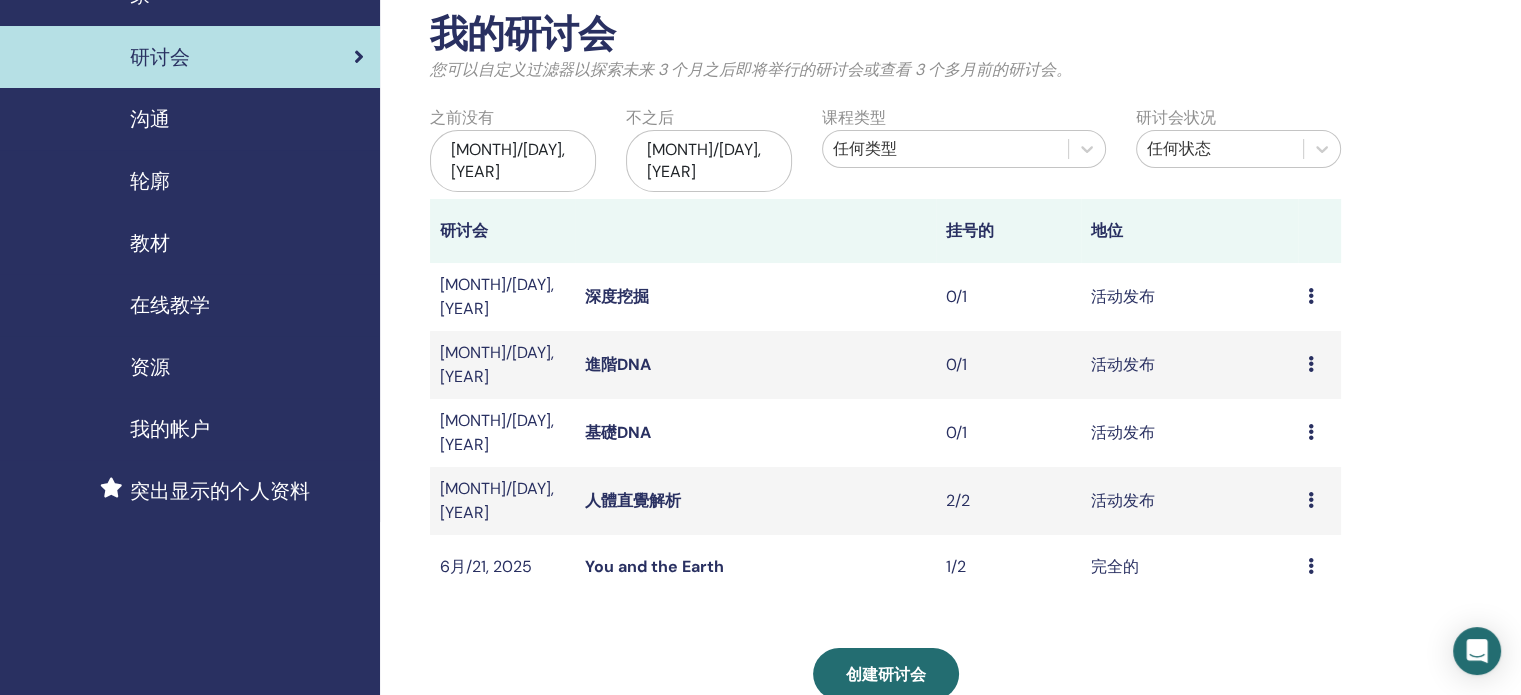 click on "基礎DNA" at bounding box center (618, 432) 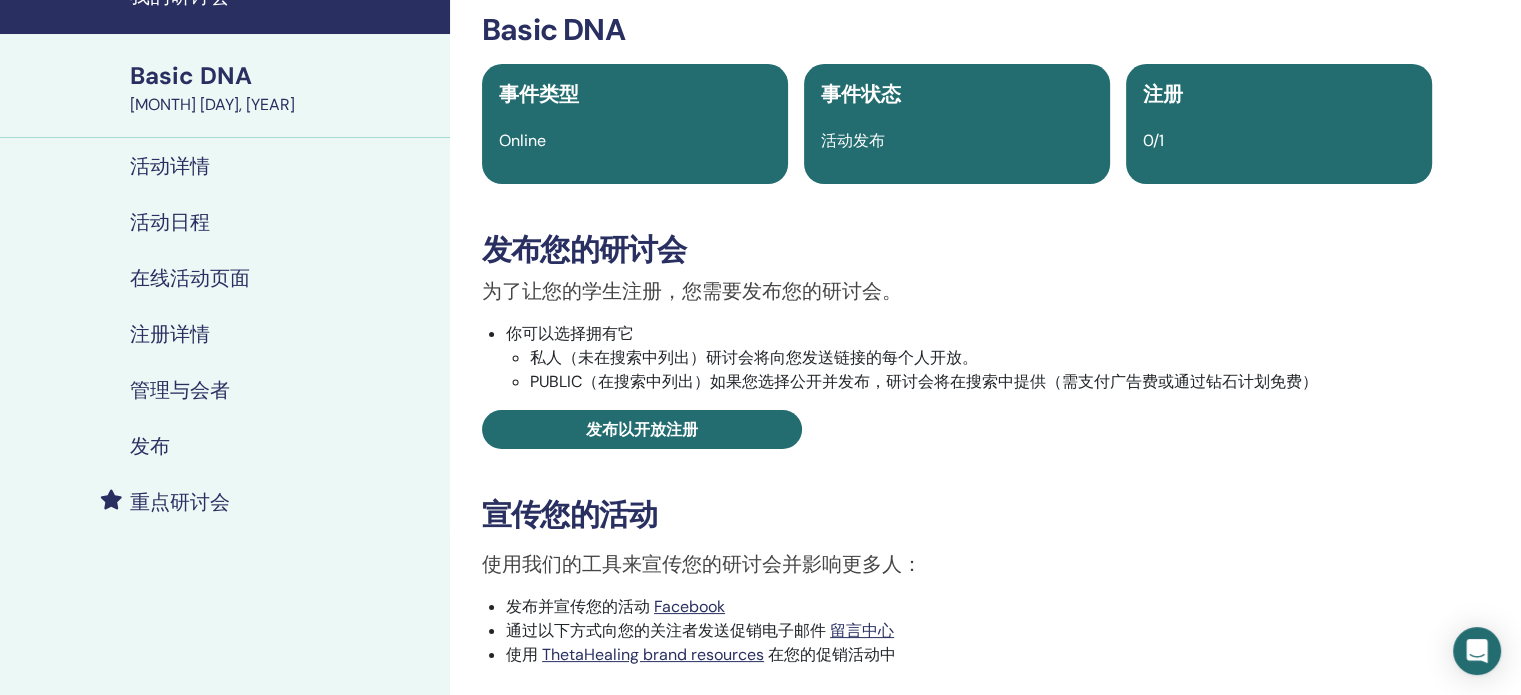 scroll, scrollTop: 0, scrollLeft: 0, axis: both 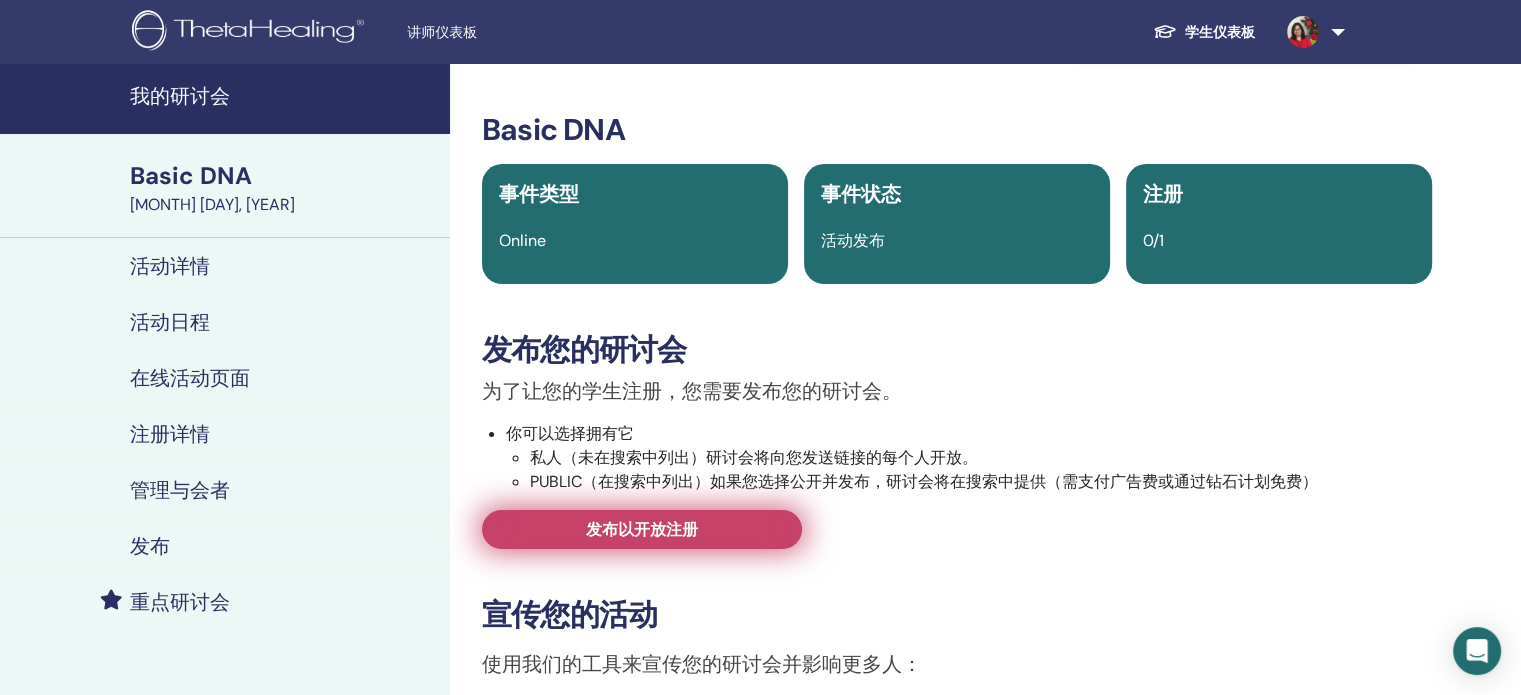 click on "发布以开放注册" at bounding box center [642, 529] 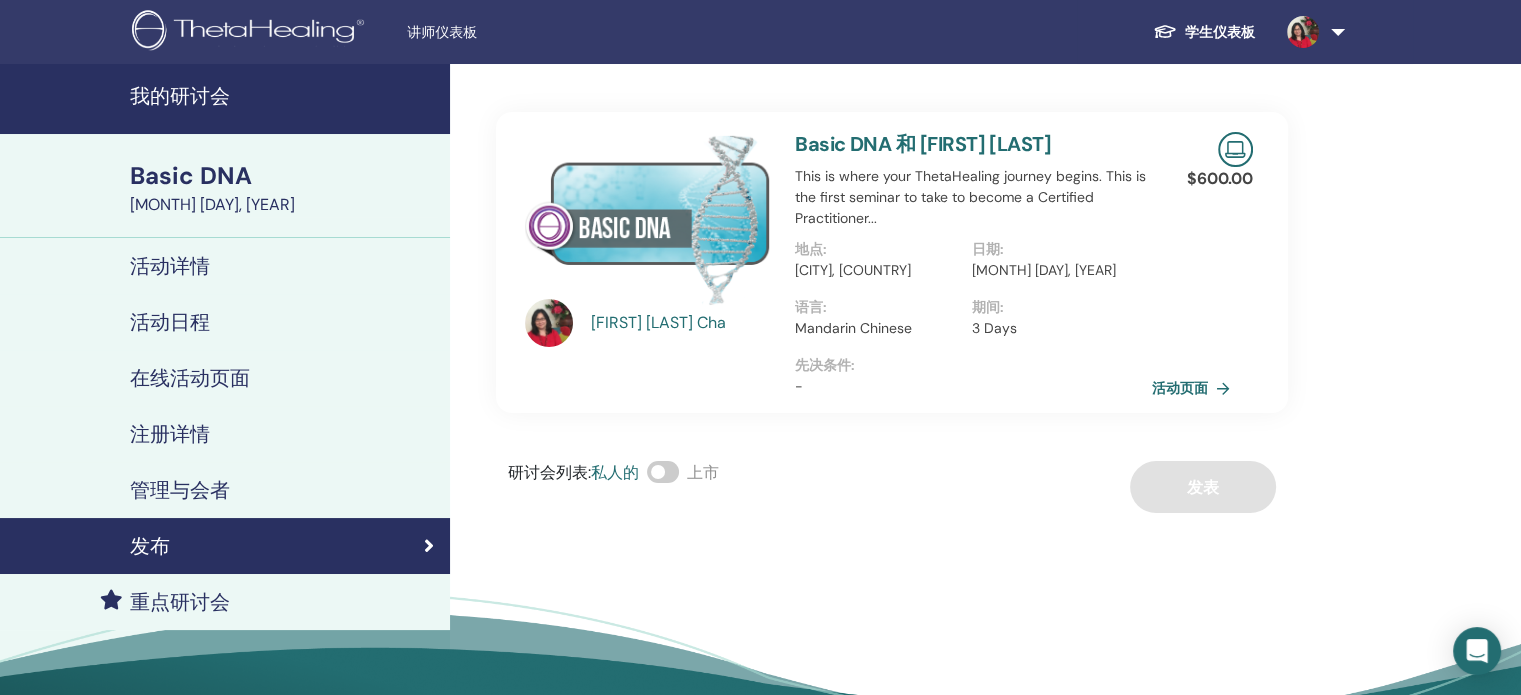 click on "活动页面" at bounding box center [1195, 388] 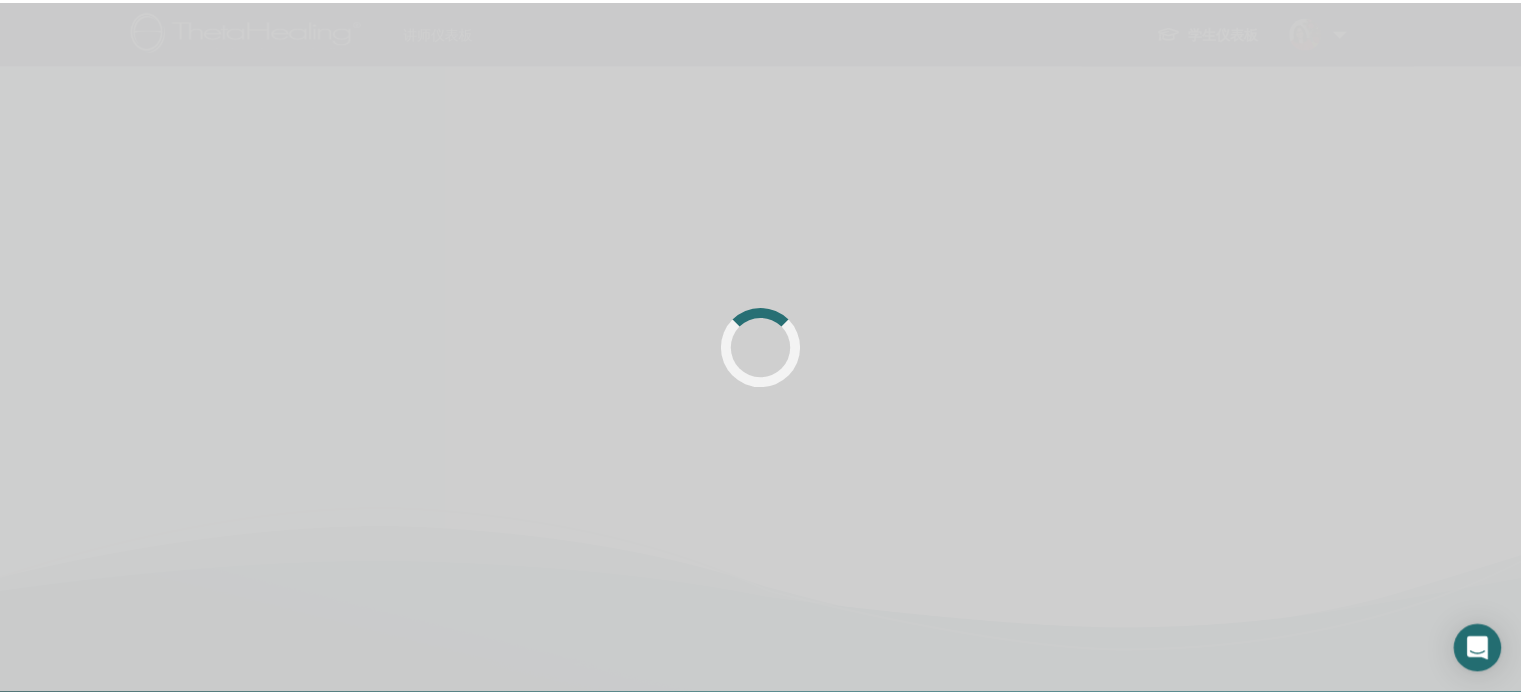 scroll, scrollTop: 0, scrollLeft: 0, axis: both 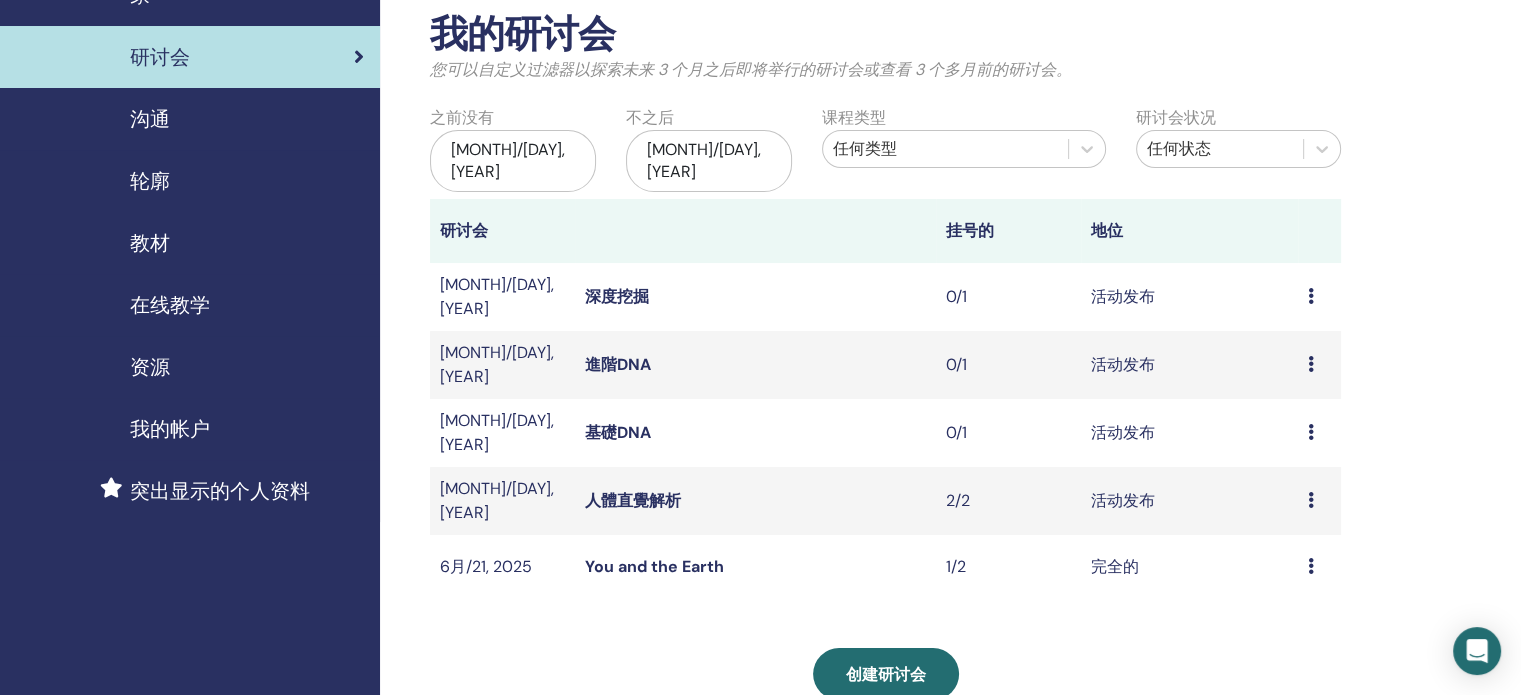 click on "進階DNA" at bounding box center [618, 364] 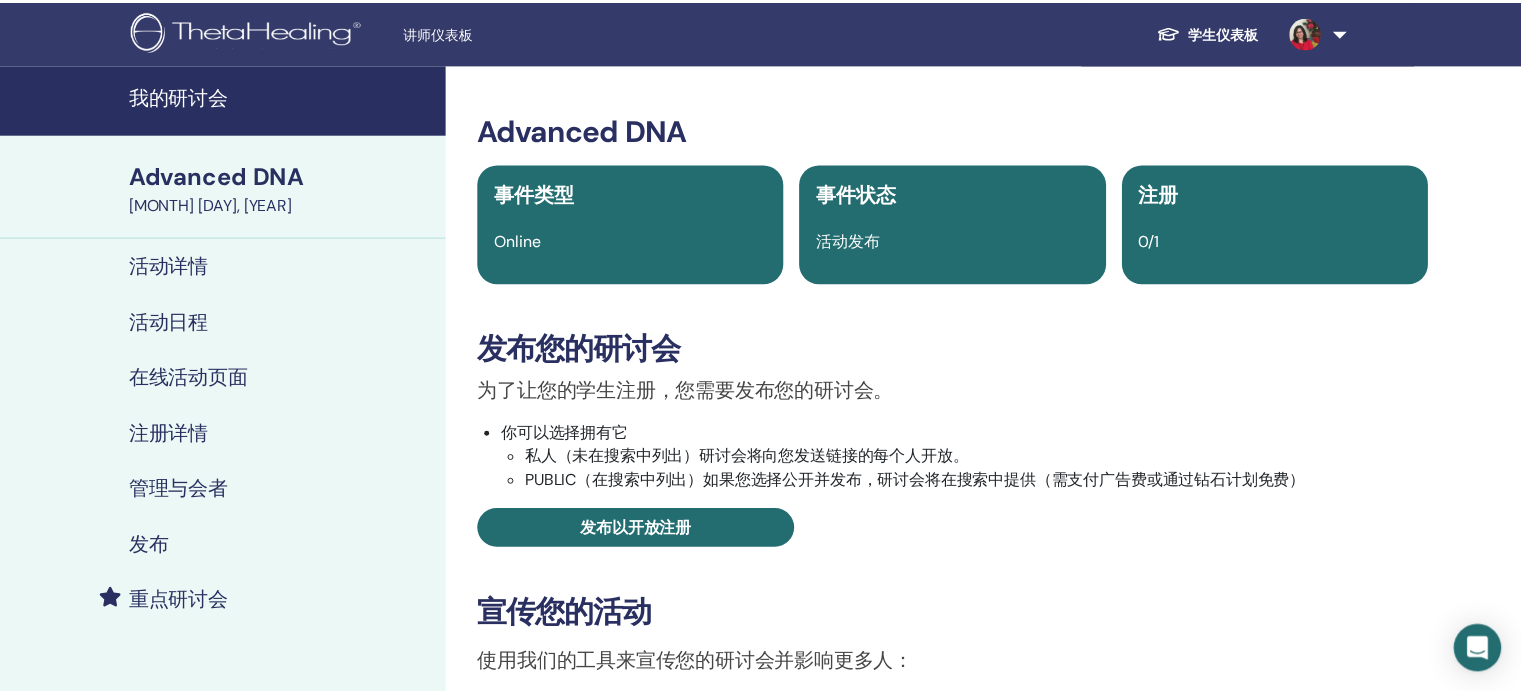 scroll, scrollTop: 0, scrollLeft: 0, axis: both 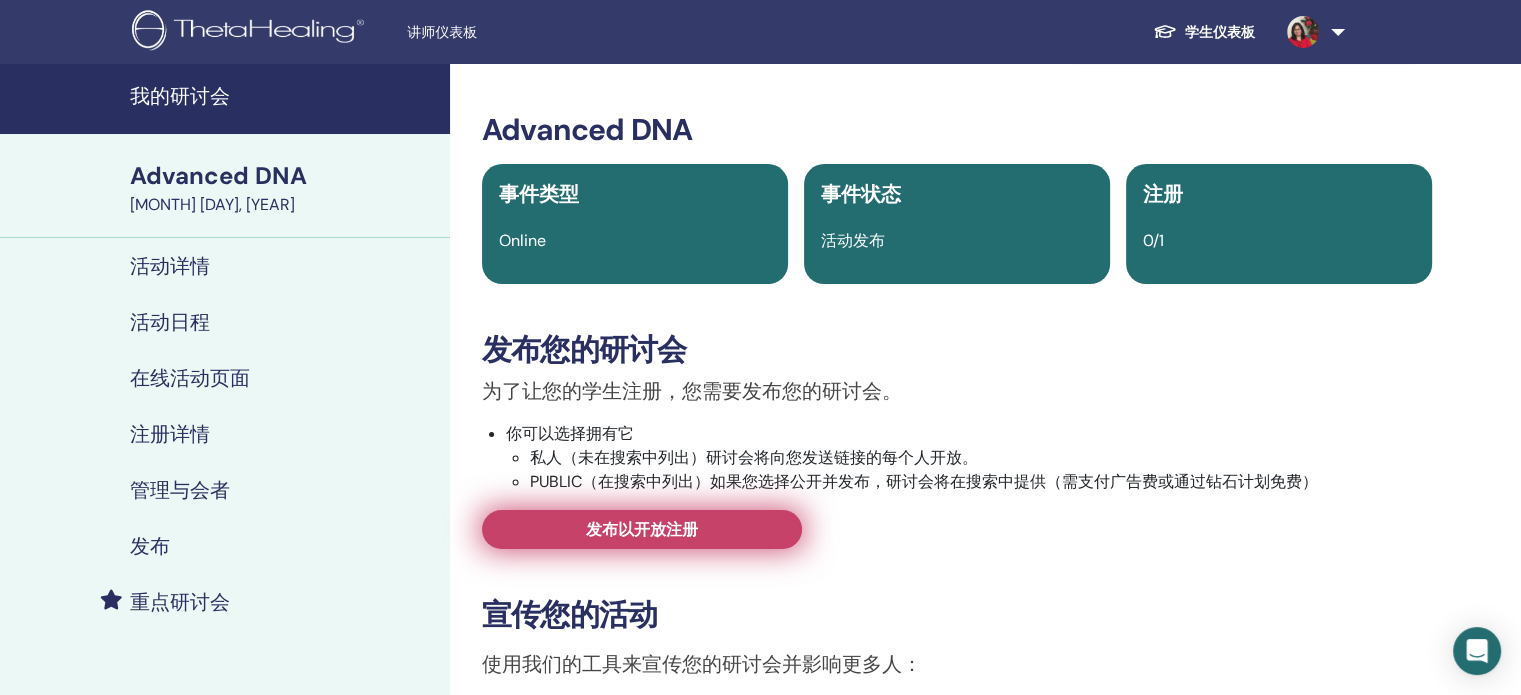 click on "发布以开放注册" at bounding box center [642, 529] 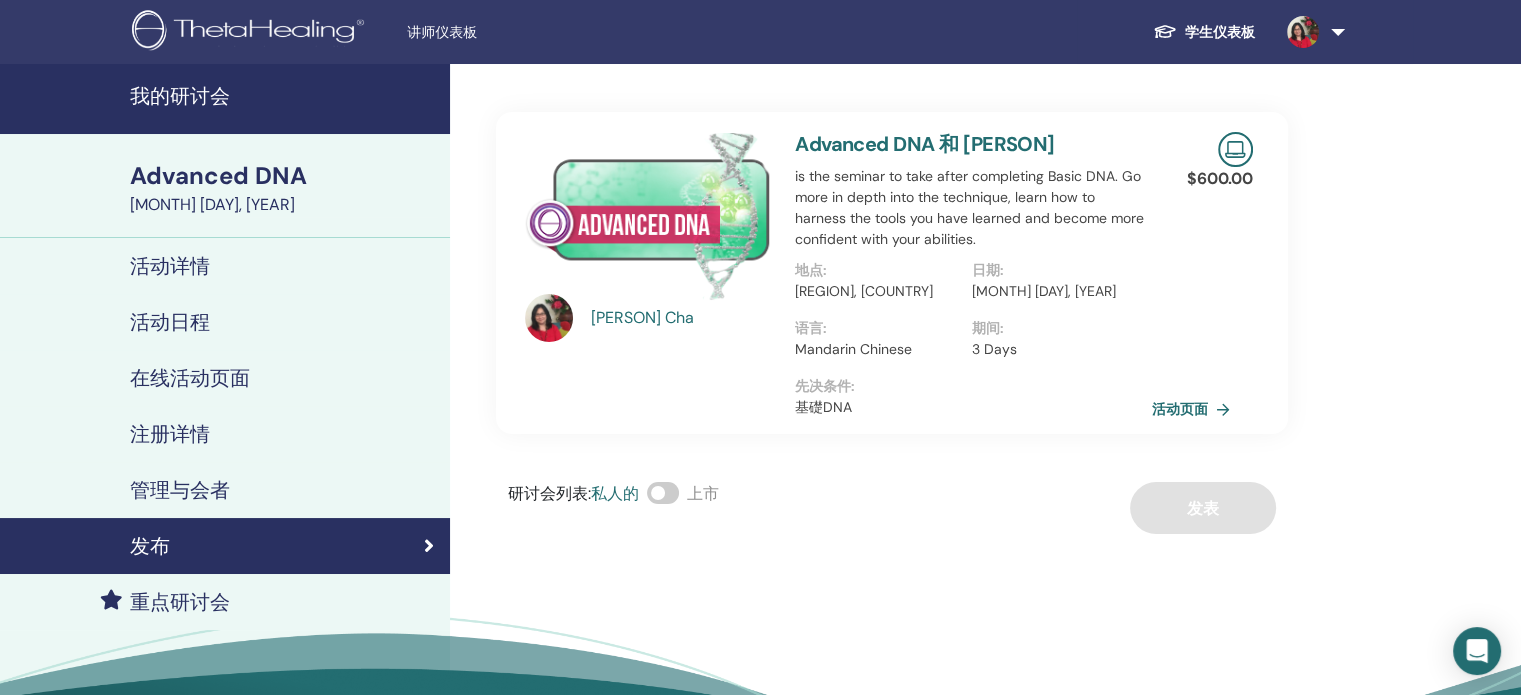 click on "活动页面" at bounding box center (1195, 409) 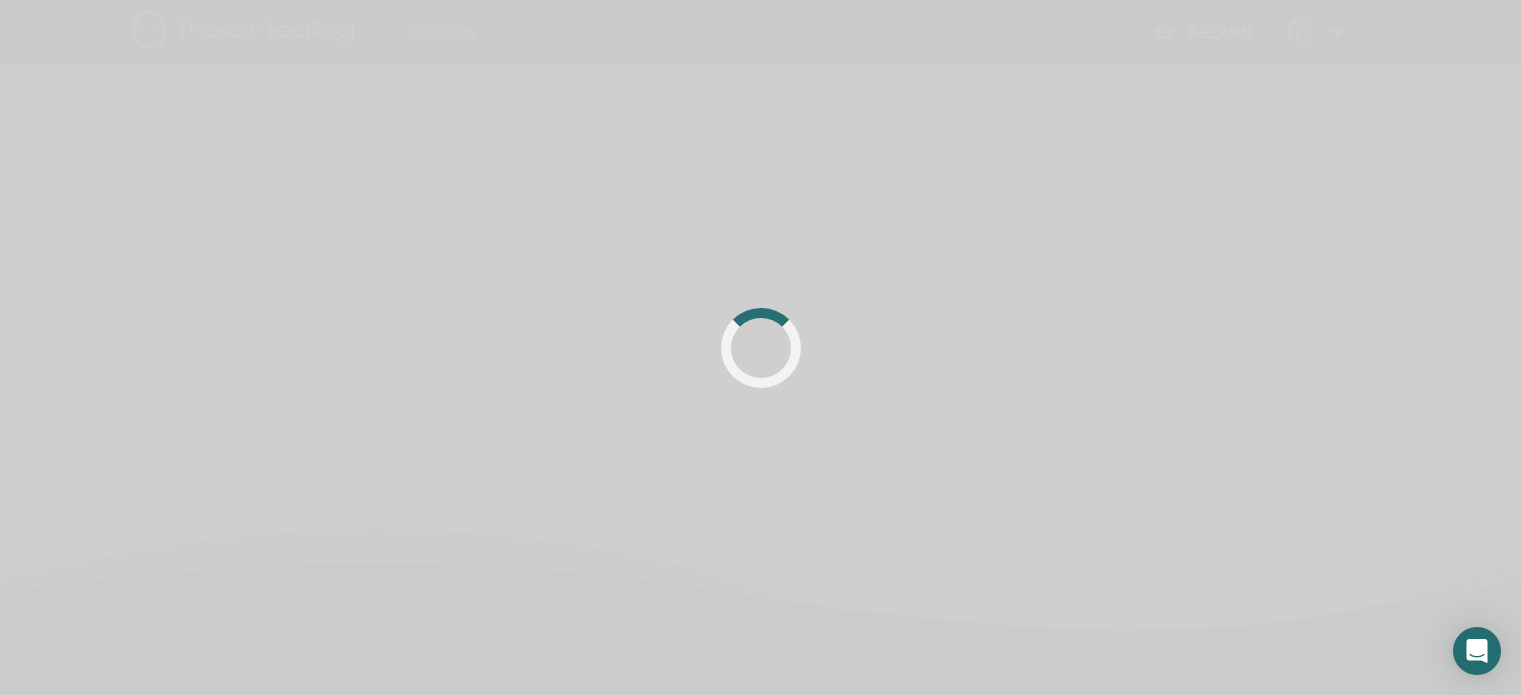 scroll, scrollTop: 0, scrollLeft: 0, axis: both 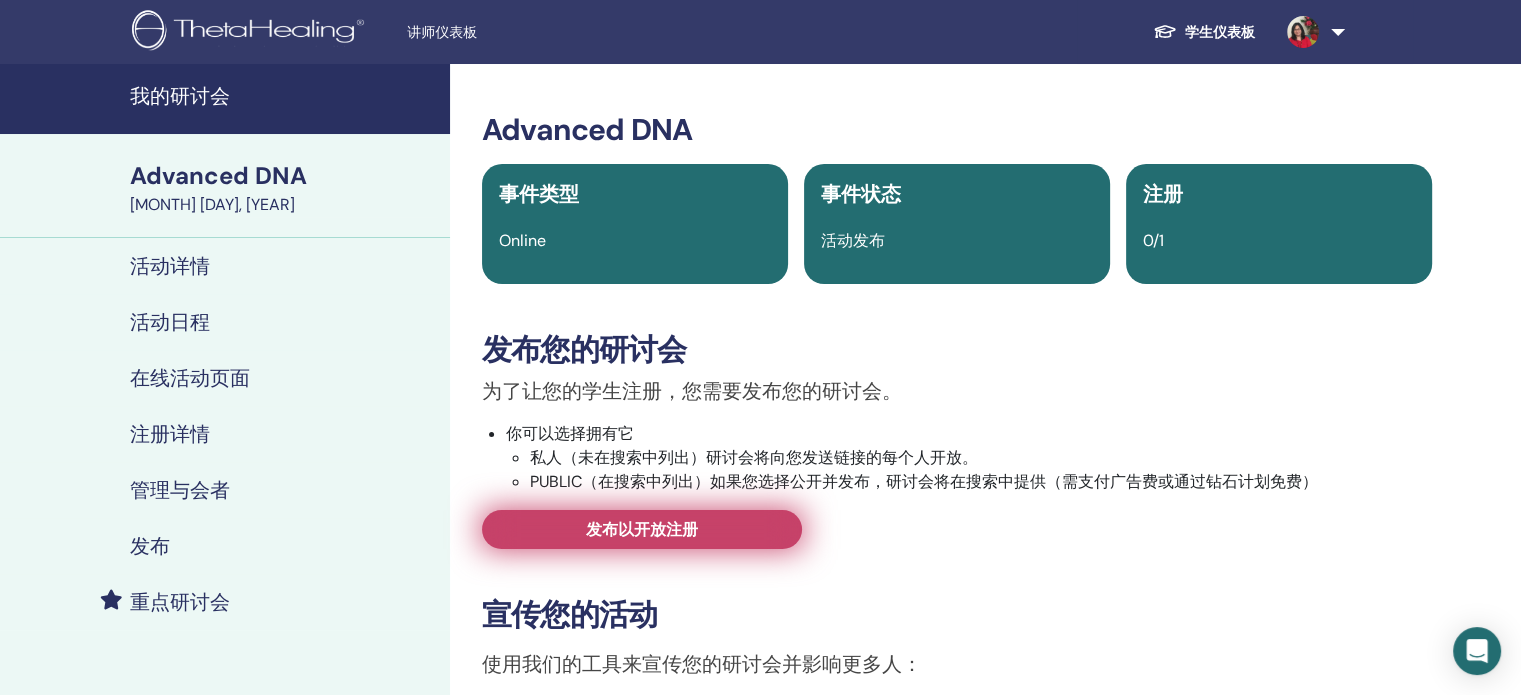 click on "发布以开放注册" at bounding box center [642, 529] 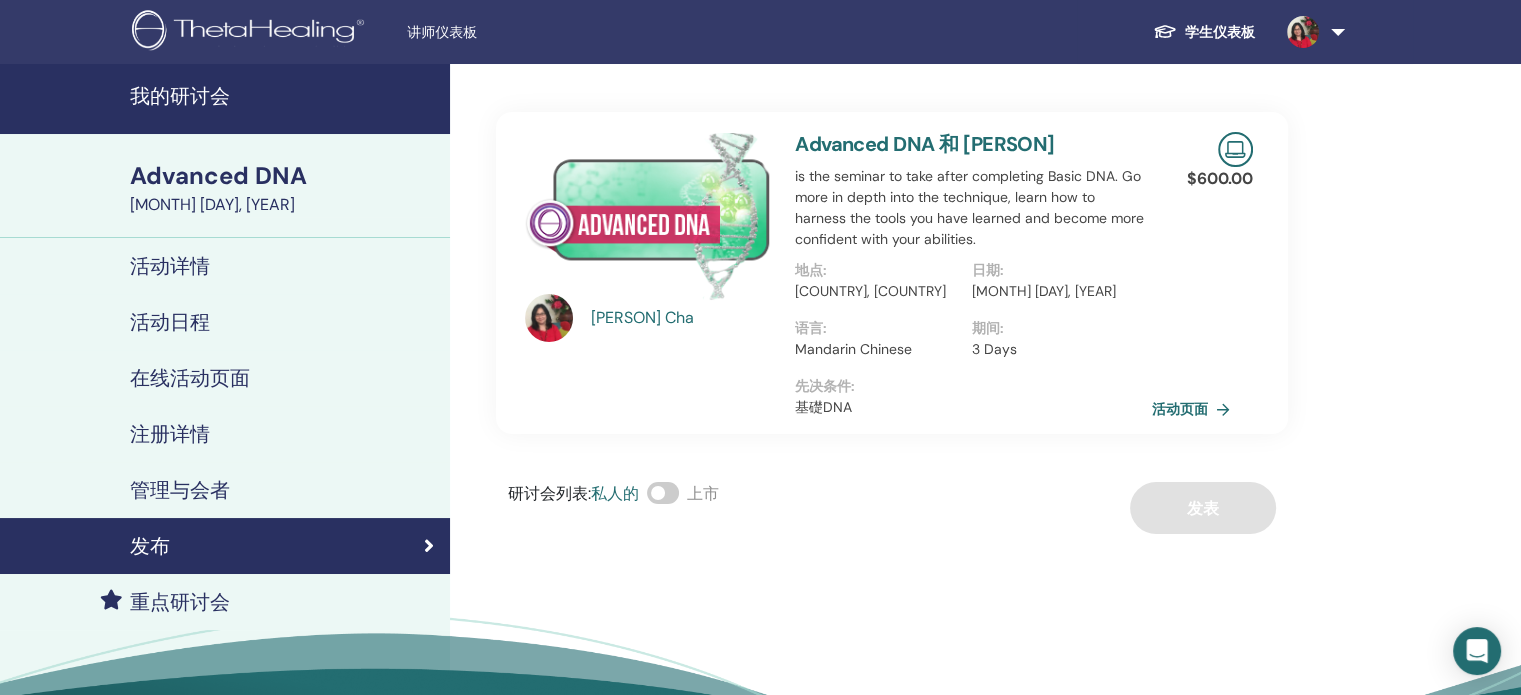 click on "活动页面" at bounding box center (1195, 409) 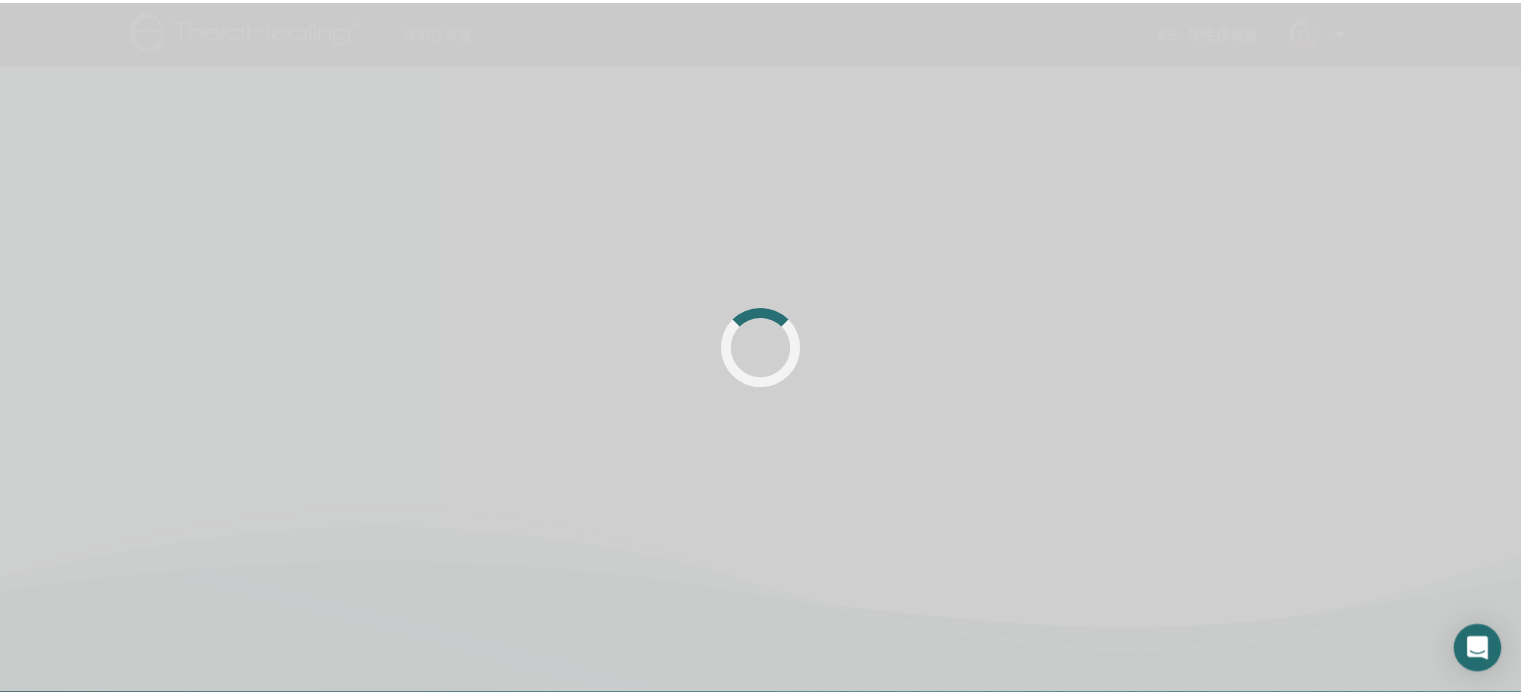 scroll, scrollTop: 0, scrollLeft: 0, axis: both 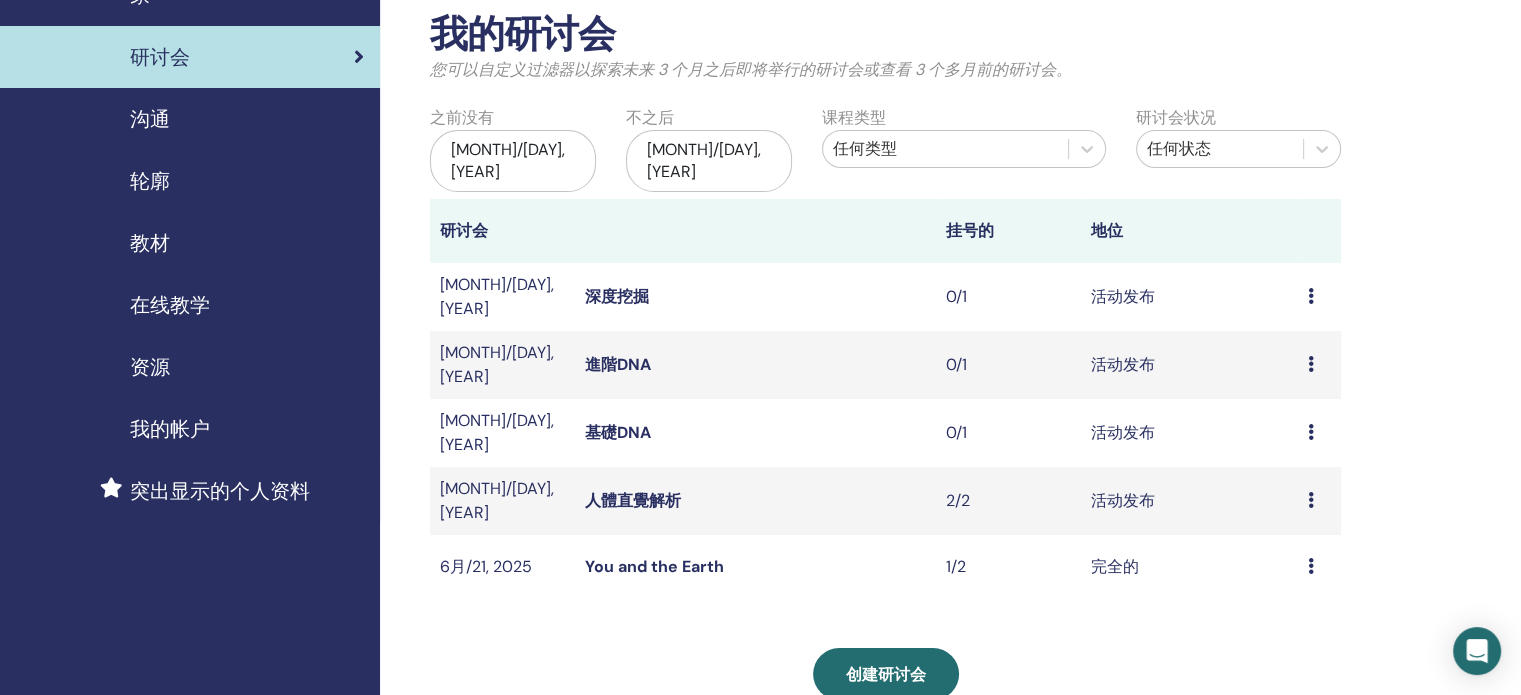 click on "深度挖掘" at bounding box center (617, 296) 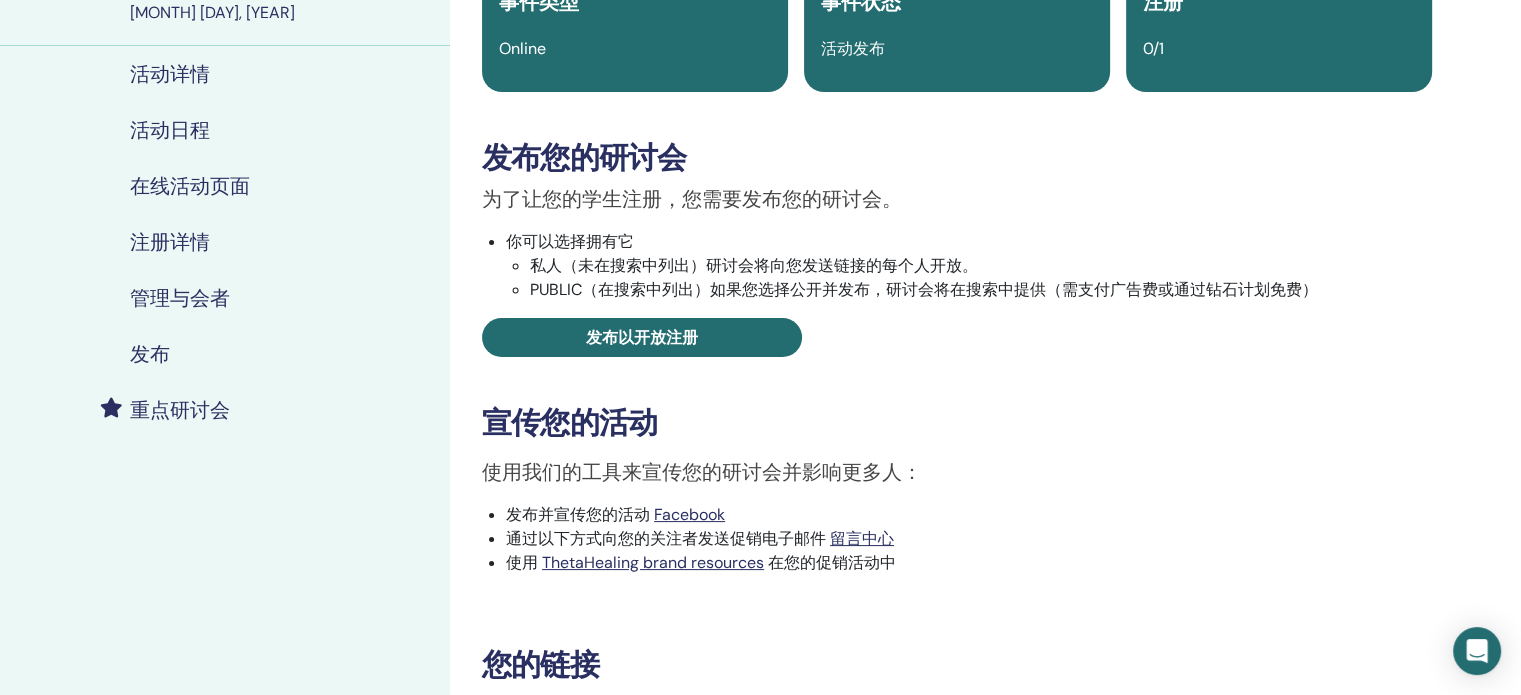 scroll, scrollTop: 200, scrollLeft: 0, axis: vertical 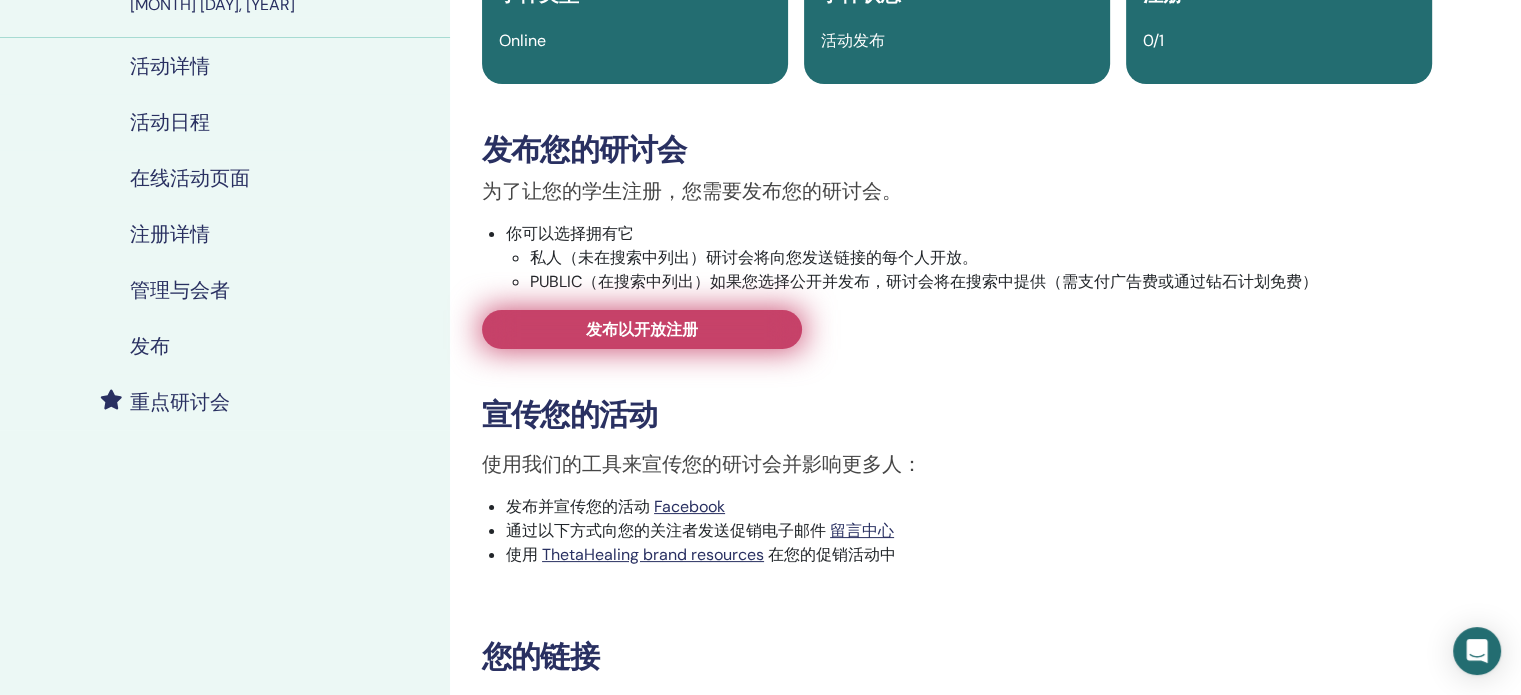 click on "发布以开放注册" at bounding box center [642, 329] 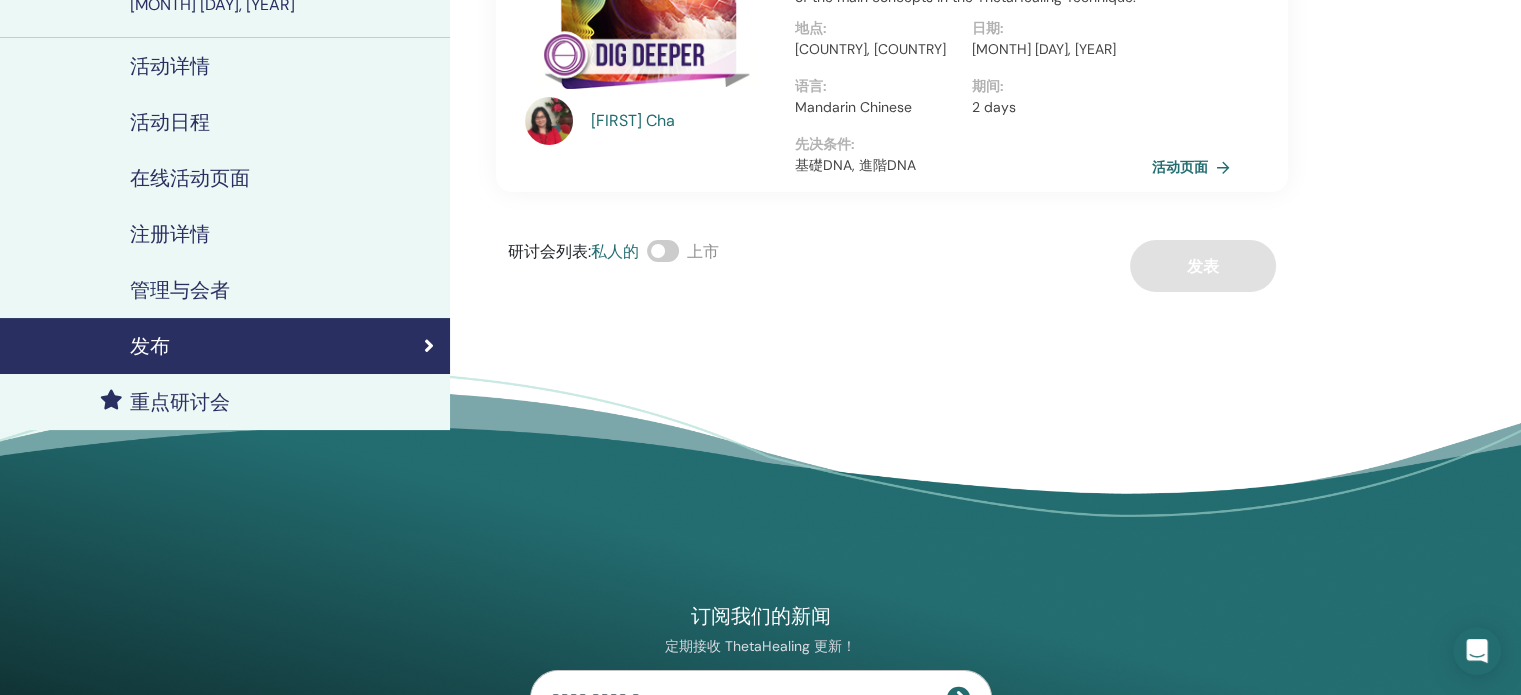 click on "活动页面" at bounding box center [1195, 167] 